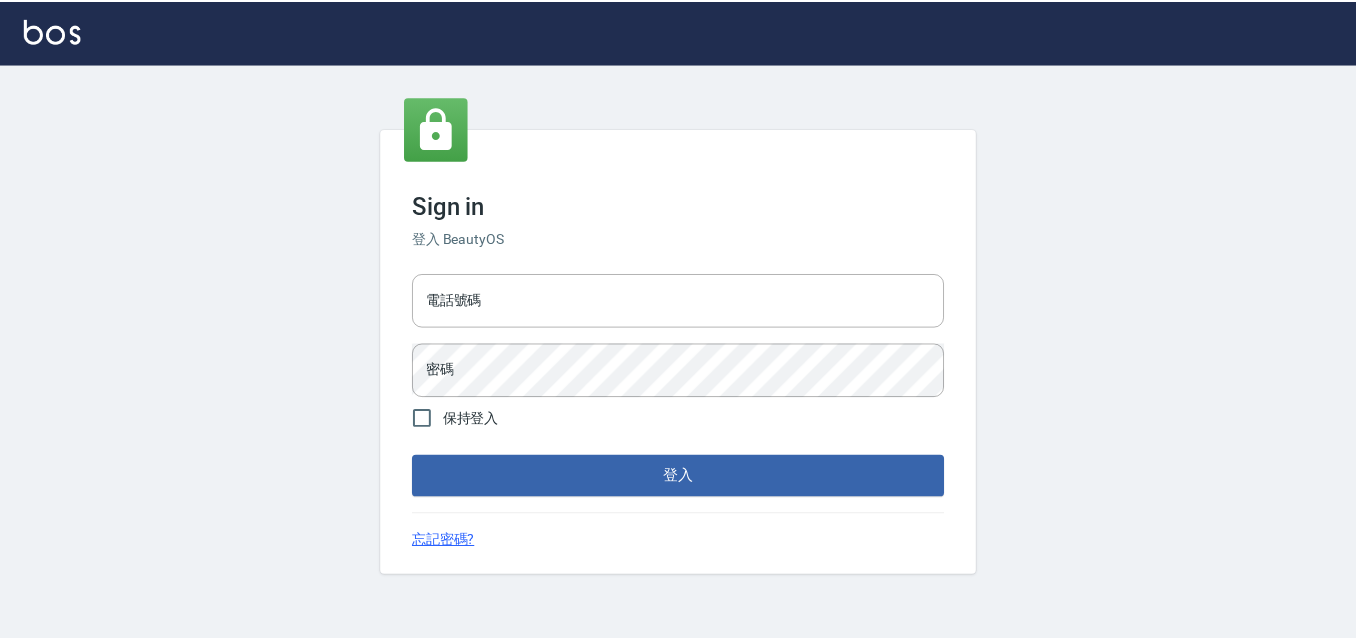 scroll, scrollTop: 0, scrollLeft: 0, axis: both 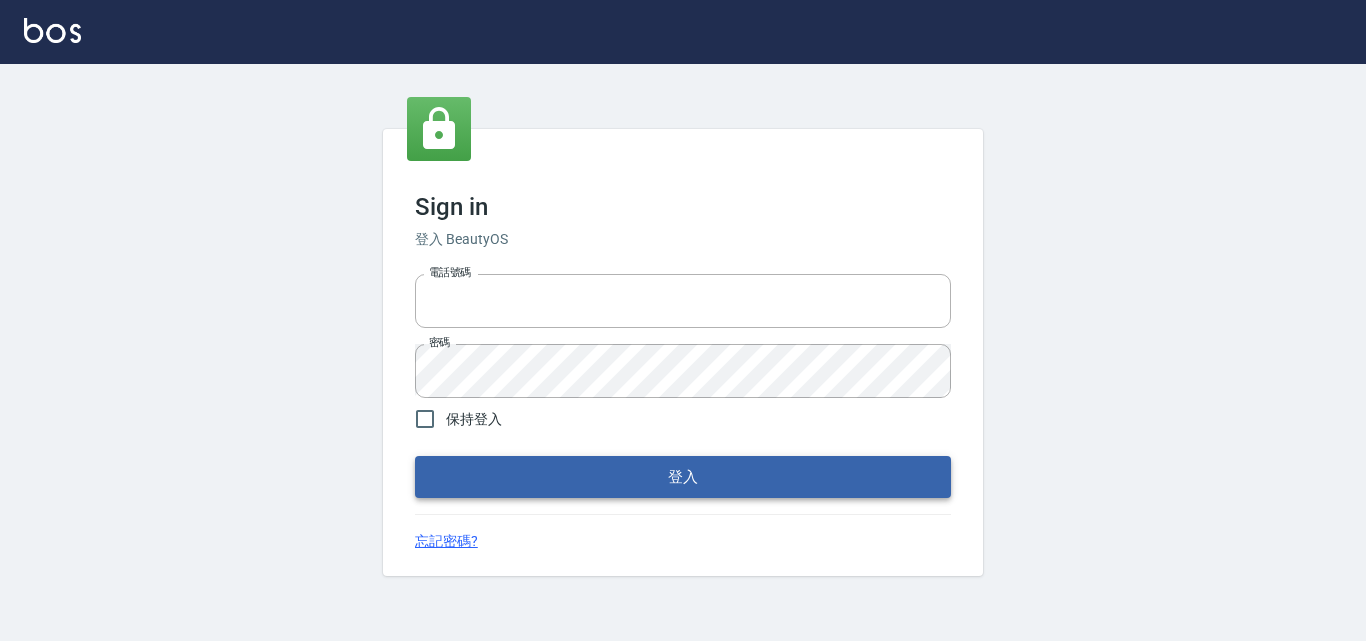 type on "[PHONE]" 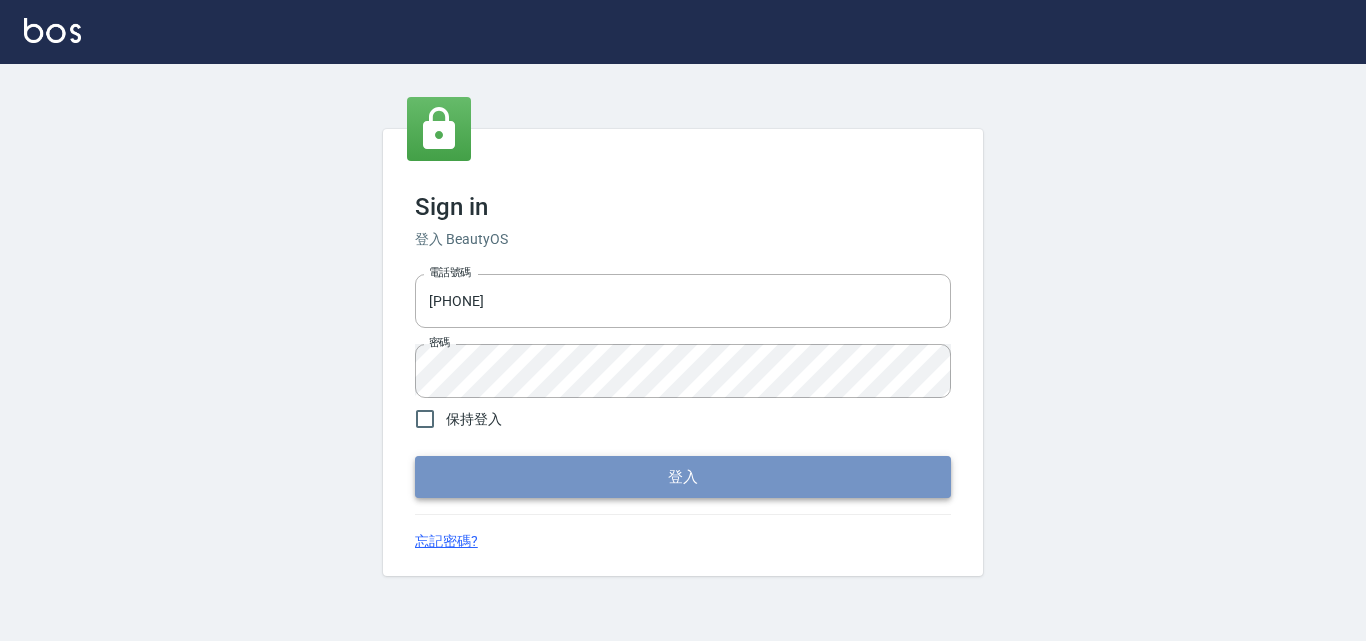 click on "登入" at bounding box center (683, 477) 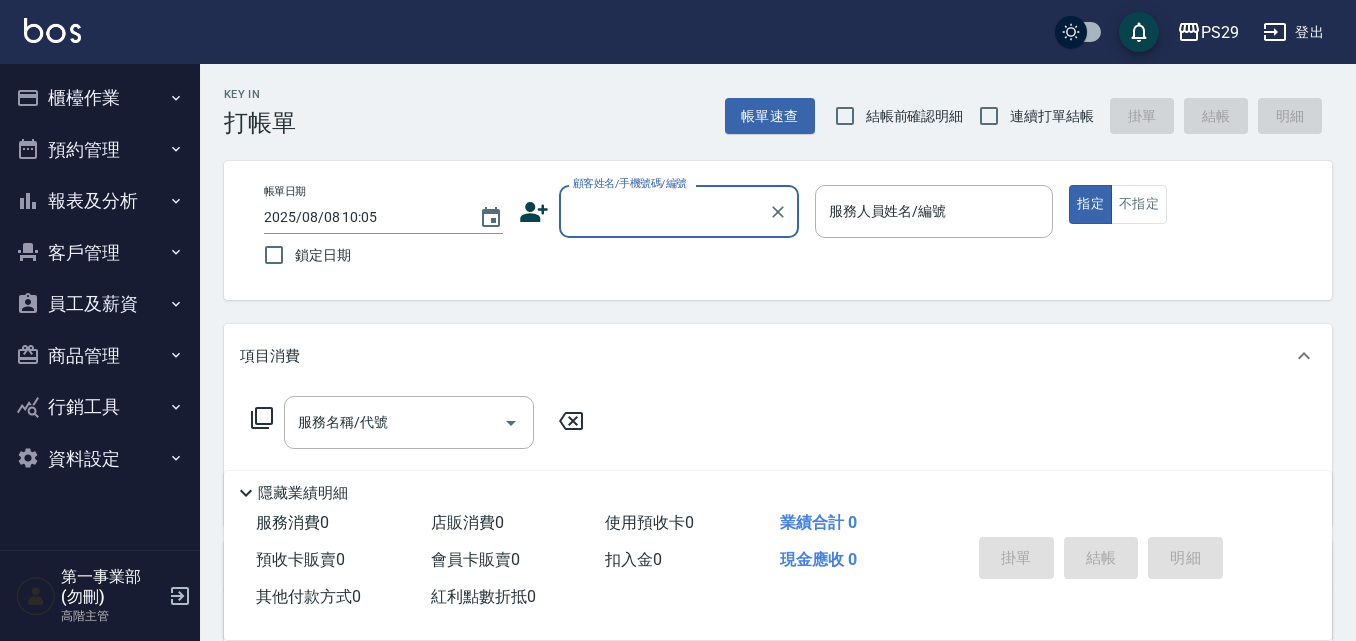 click on "報表及分析" at bounding box center (100, 201) 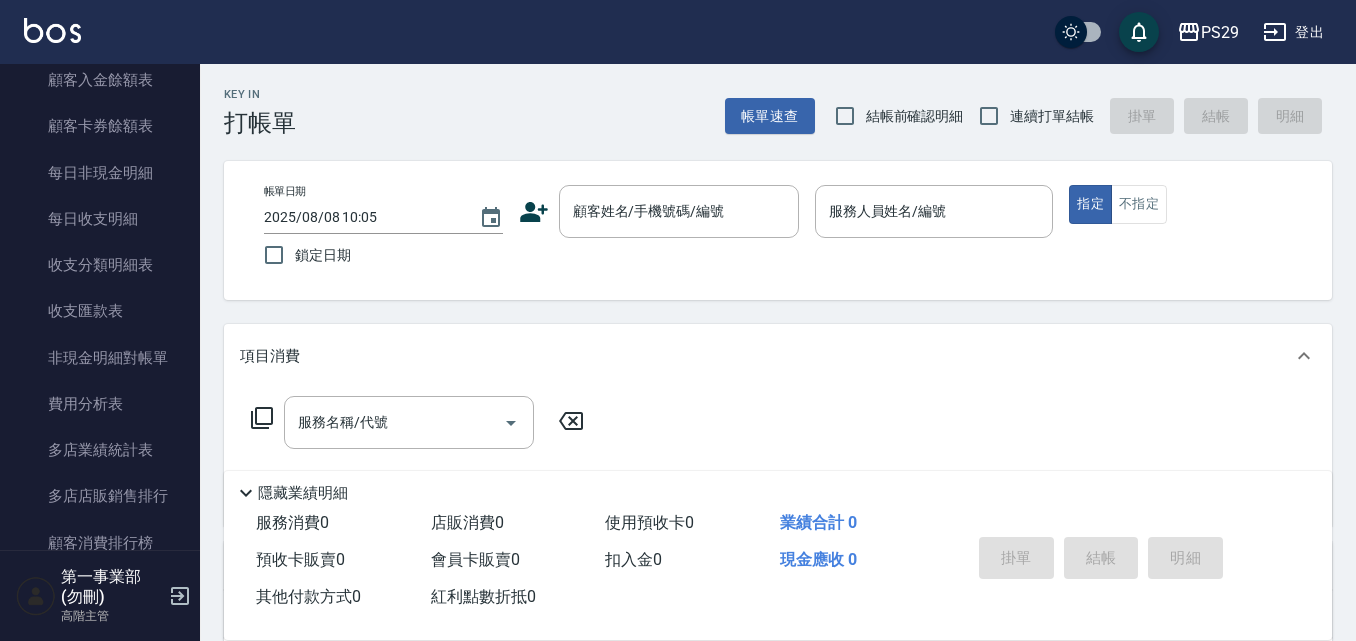 scroll, scrollTop: 1600, scrollLeft: 0, axis: vertical 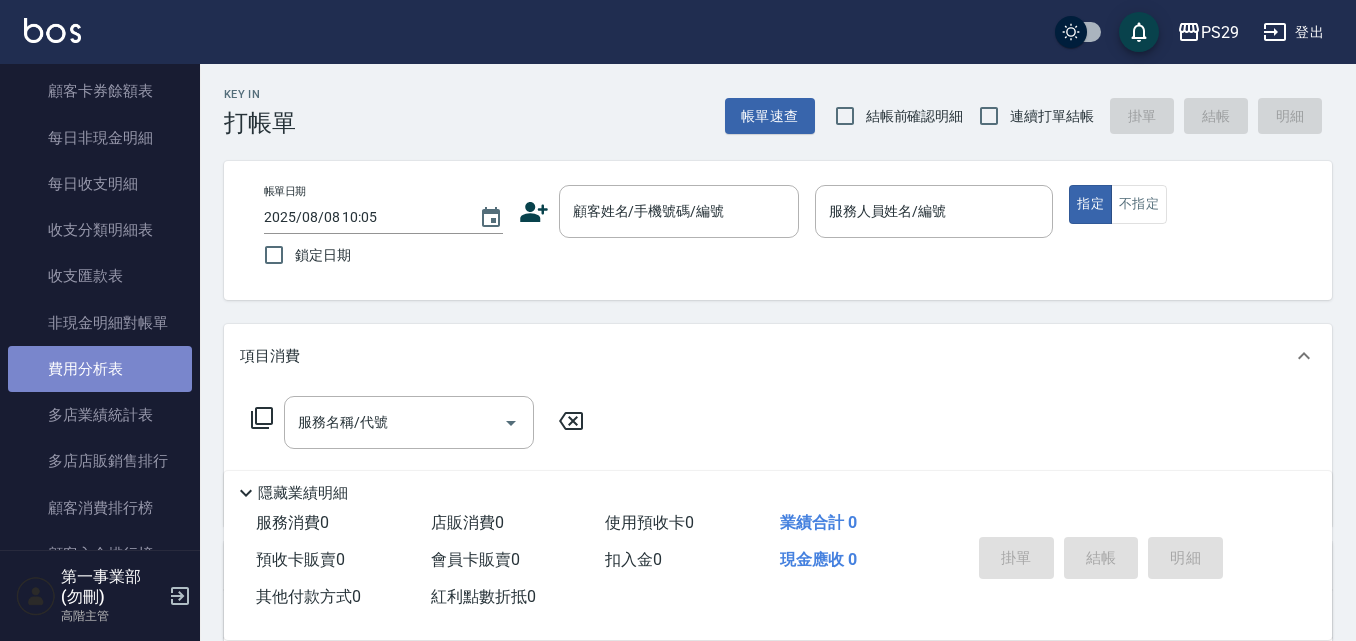 click on "費用分析表" at bounding box center [100, 369] 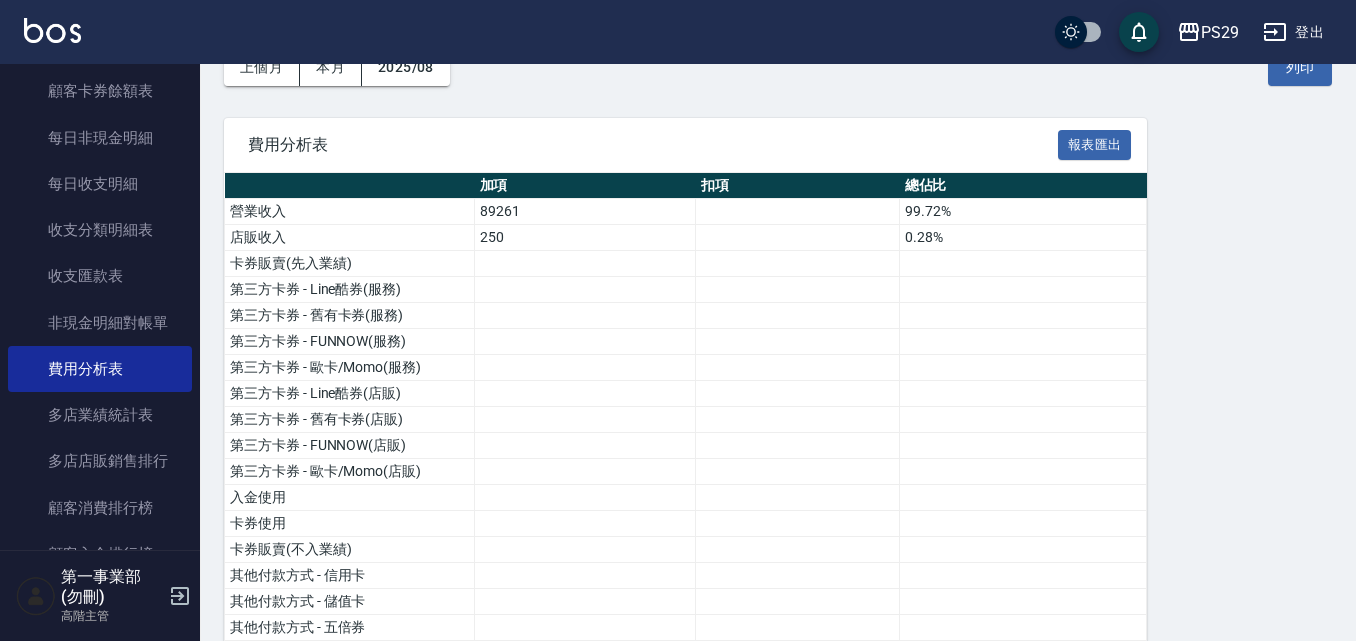 scroll, scrollTop: 78, scrollLeft: 0, axis: vertical 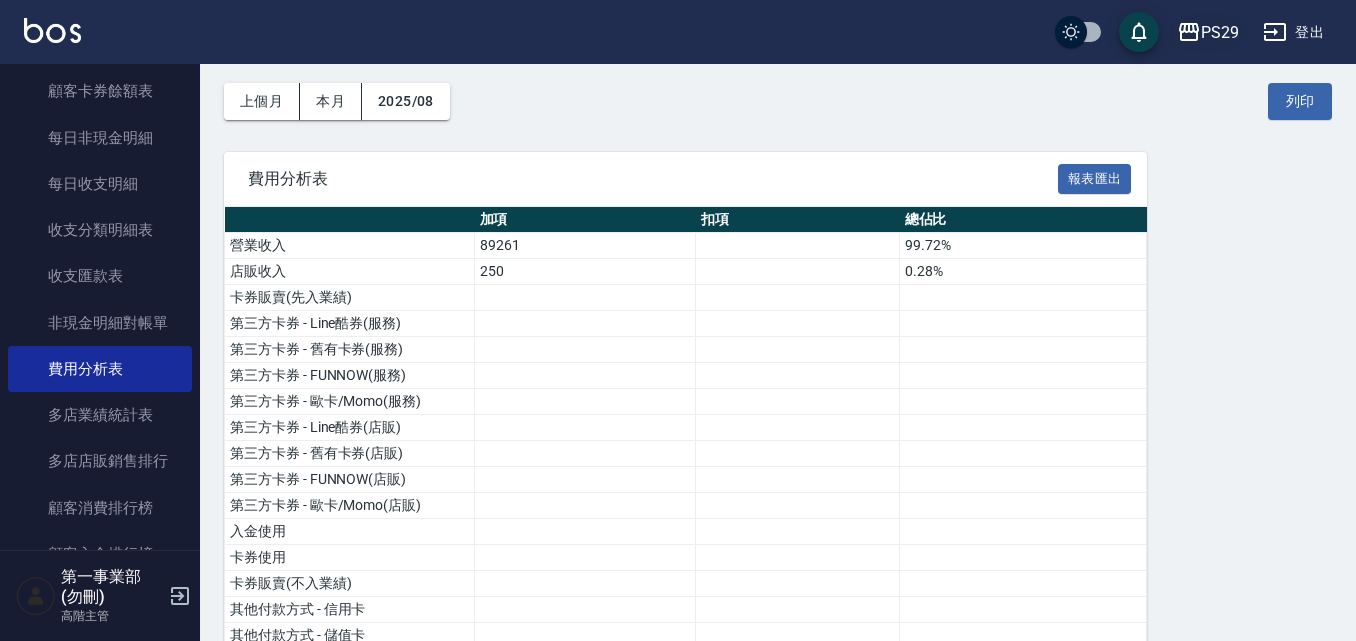 click on "PS29" at bounding box center [1220, 32] 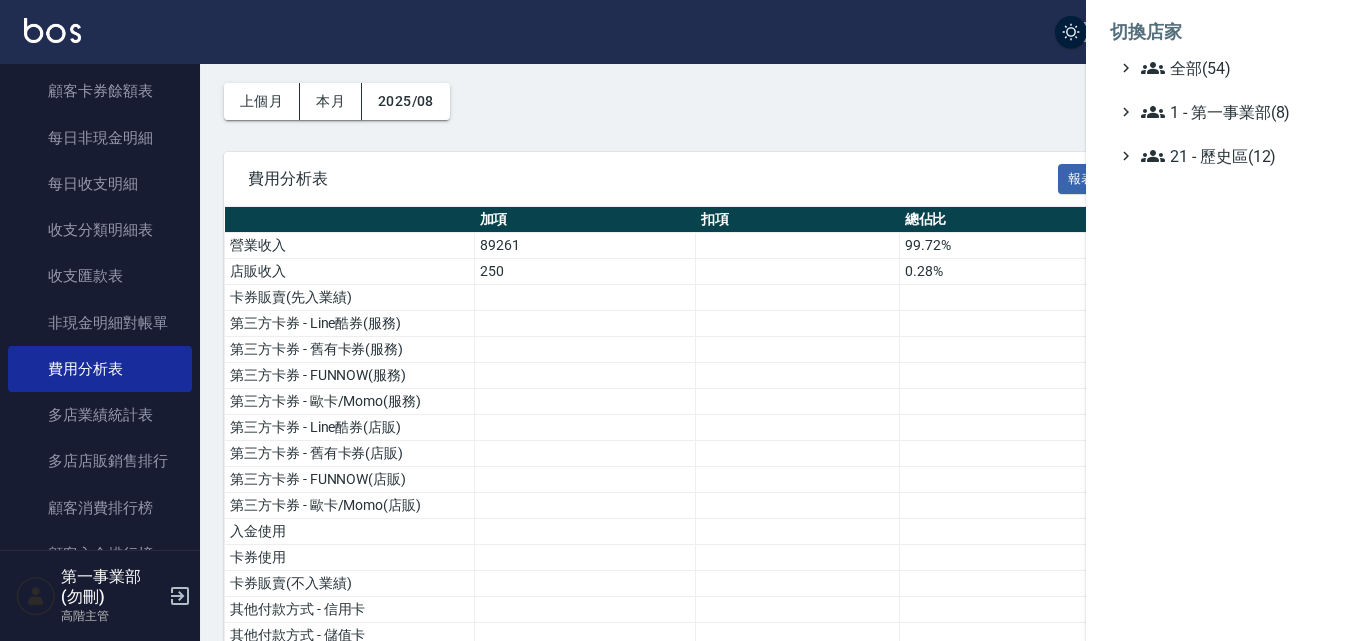 click at bounding box center [683, 320] 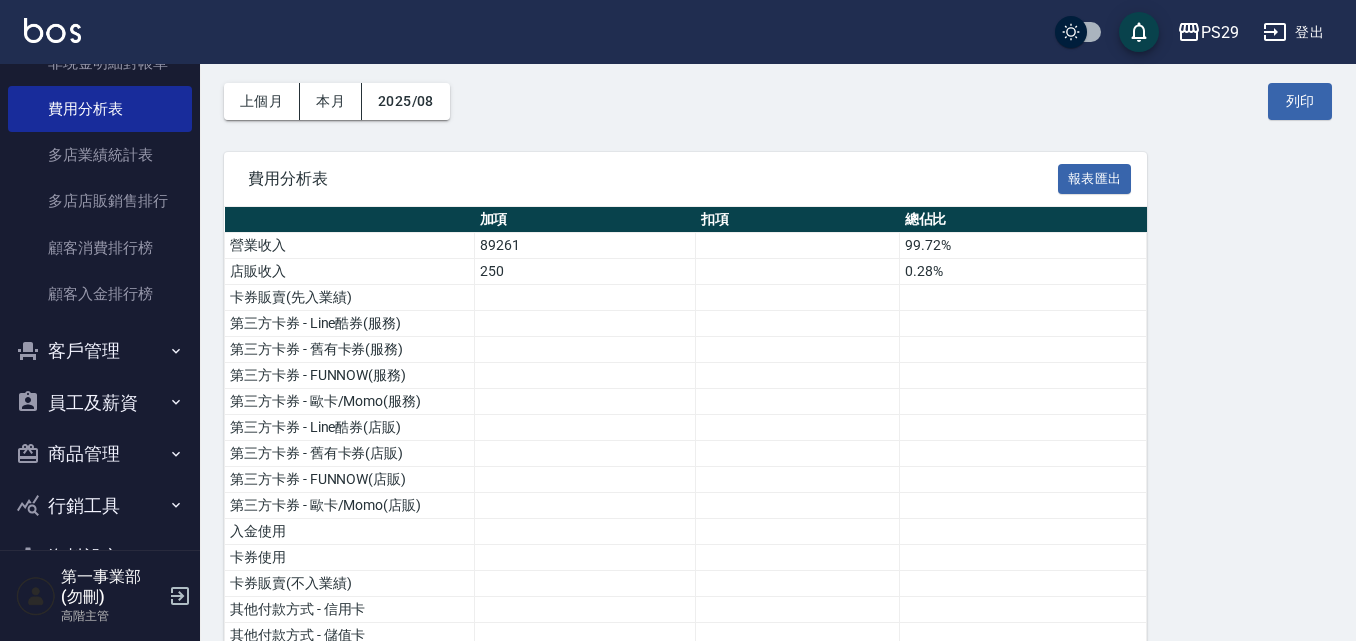 scroll, scrollTop: 1917, scrollLeft: 0, axis: vertical 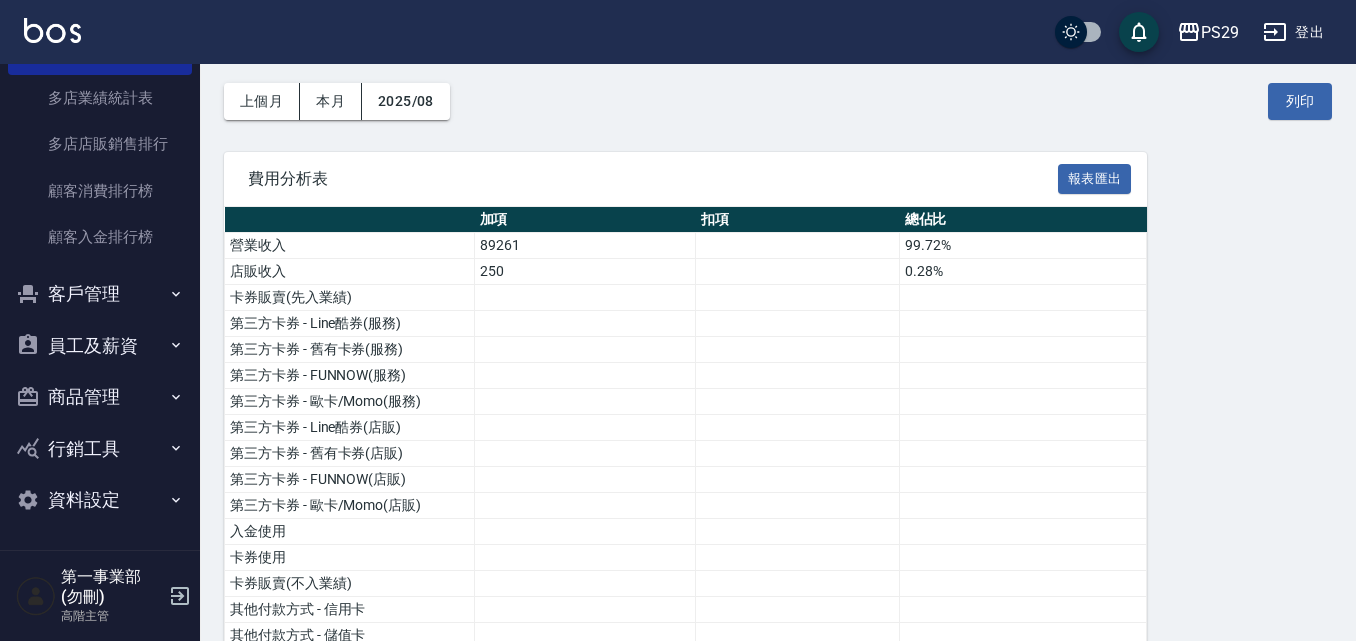 click on "員工及薪資" at bounding box center [100, 346] 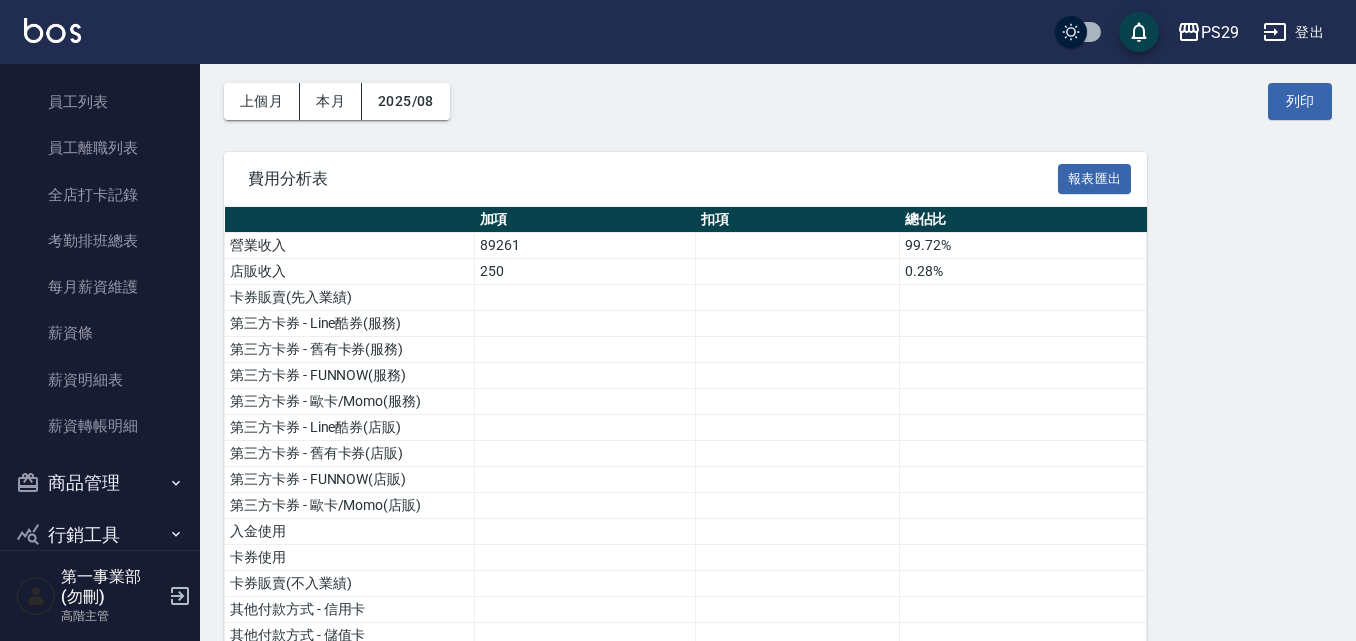 scroll, scrollTop: 2303, scrollLeft: 0, axis: vertical 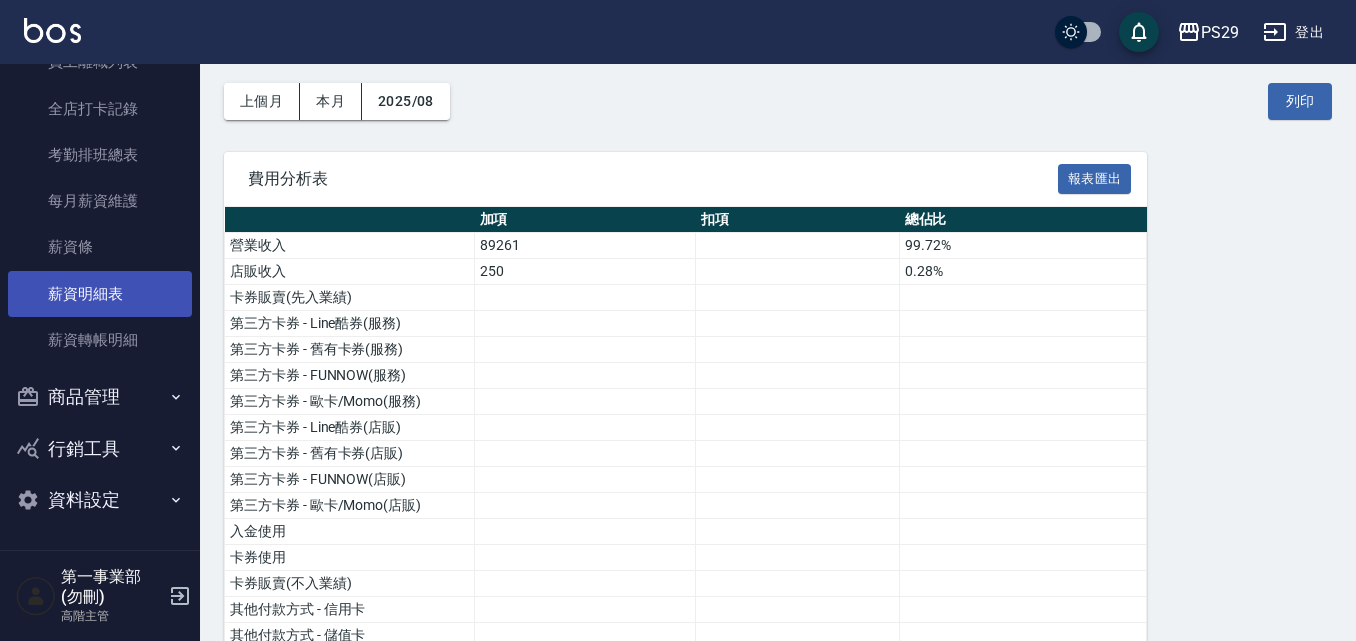 click on "薪資明細表" at bounding box center (100, 294) 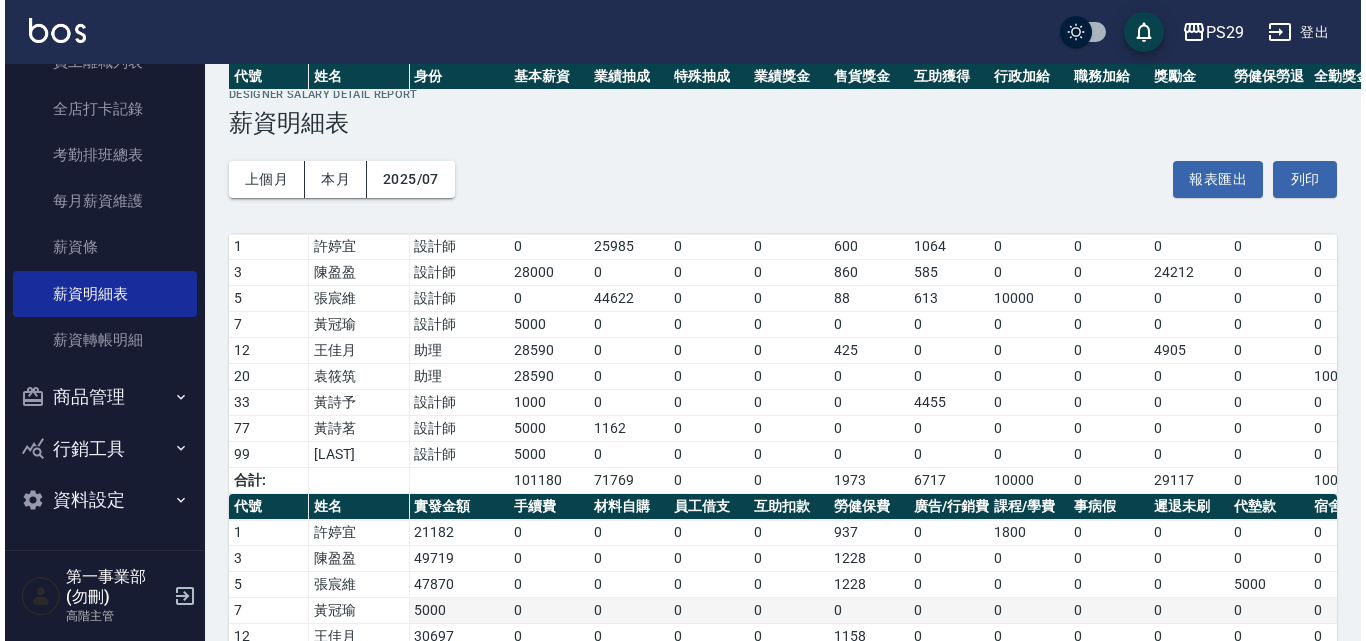 scroll, scrollTop: 193, scrollLeft: 0, axis: vertical 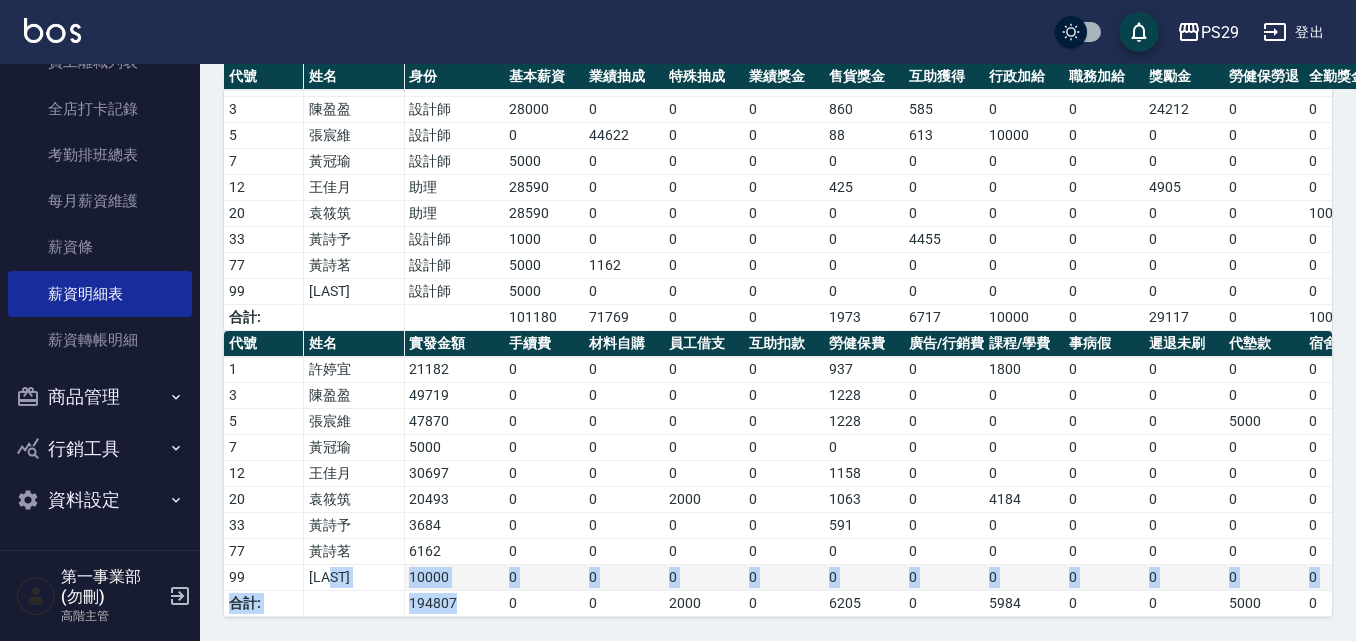 drag, startPoint x: 472, startPoint y: 588, endPoint x: 356, endPoint y: 572, distance: 117.09825 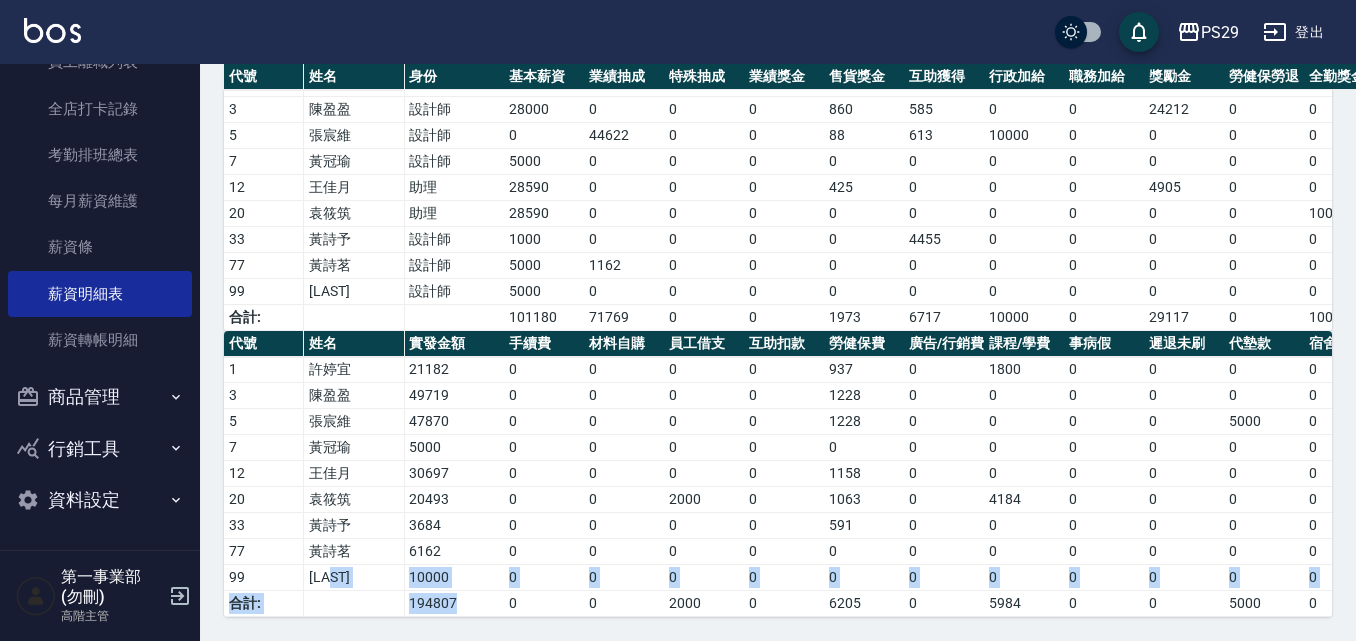 drag, startPoint x: 438, startPoint y: 576, endPoint x: 489, endPoint y: 586, distance: 51.971146 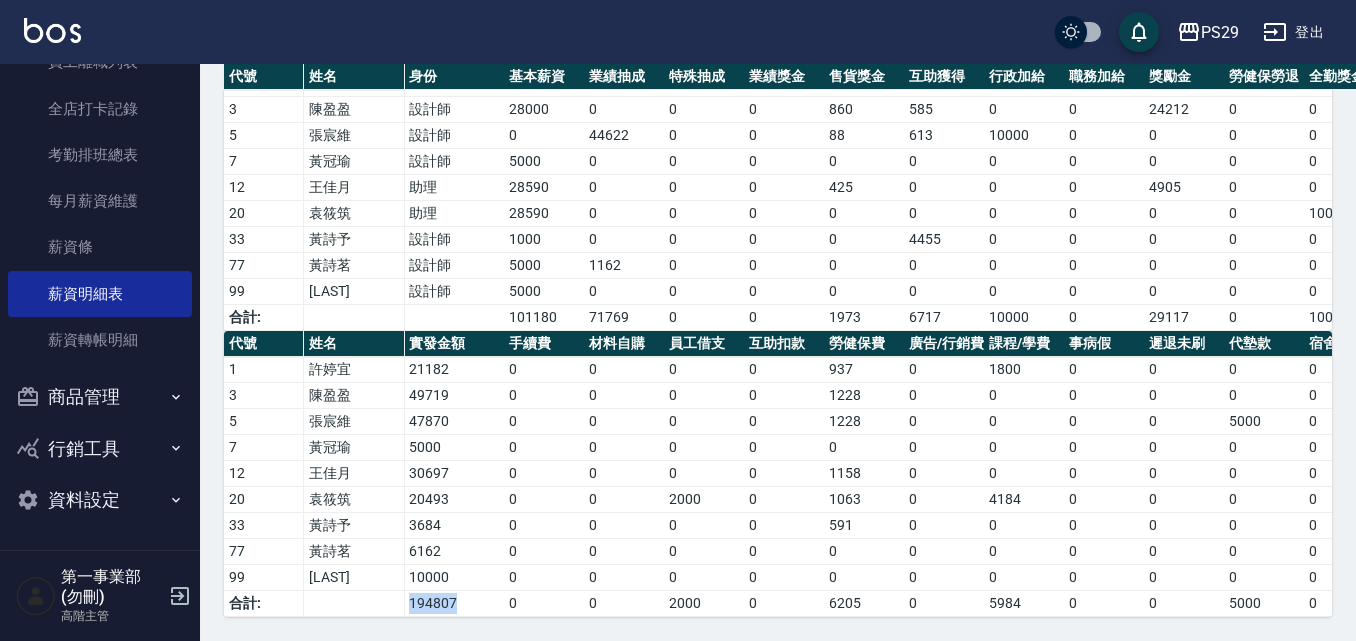 drag, startPoint x: 475, startPoint y: 586, endPoint x: 381, endPoint y: 583, distance: 94.04786 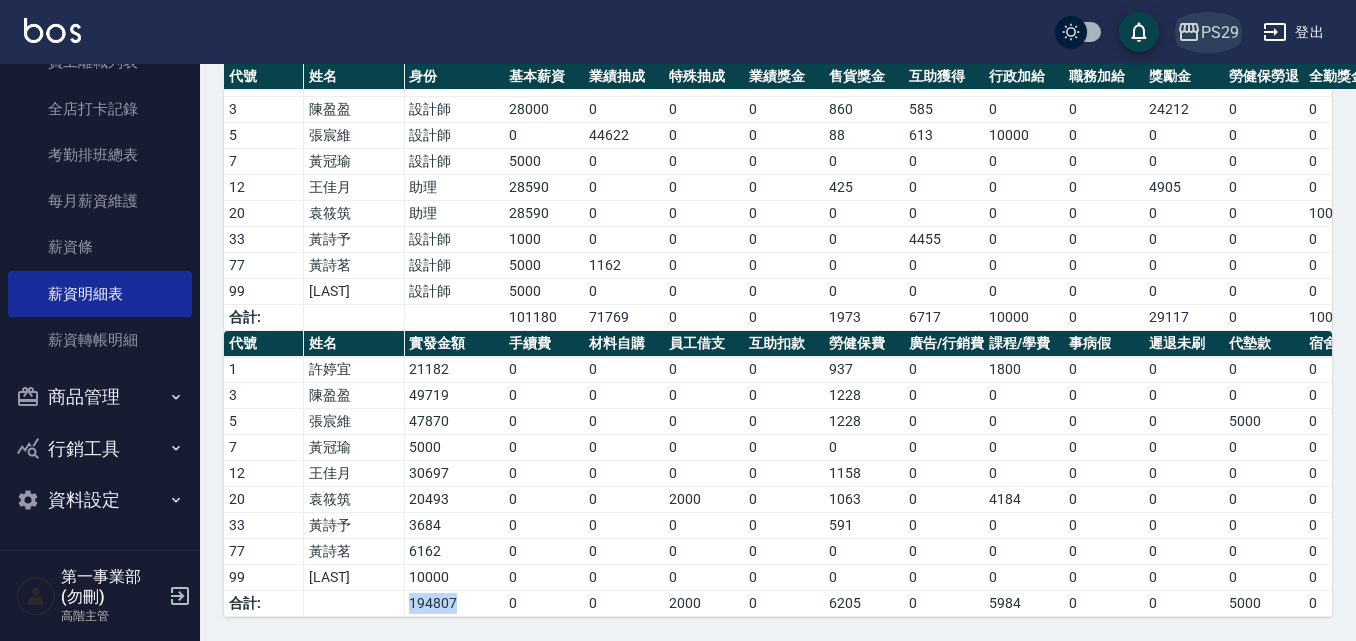 click 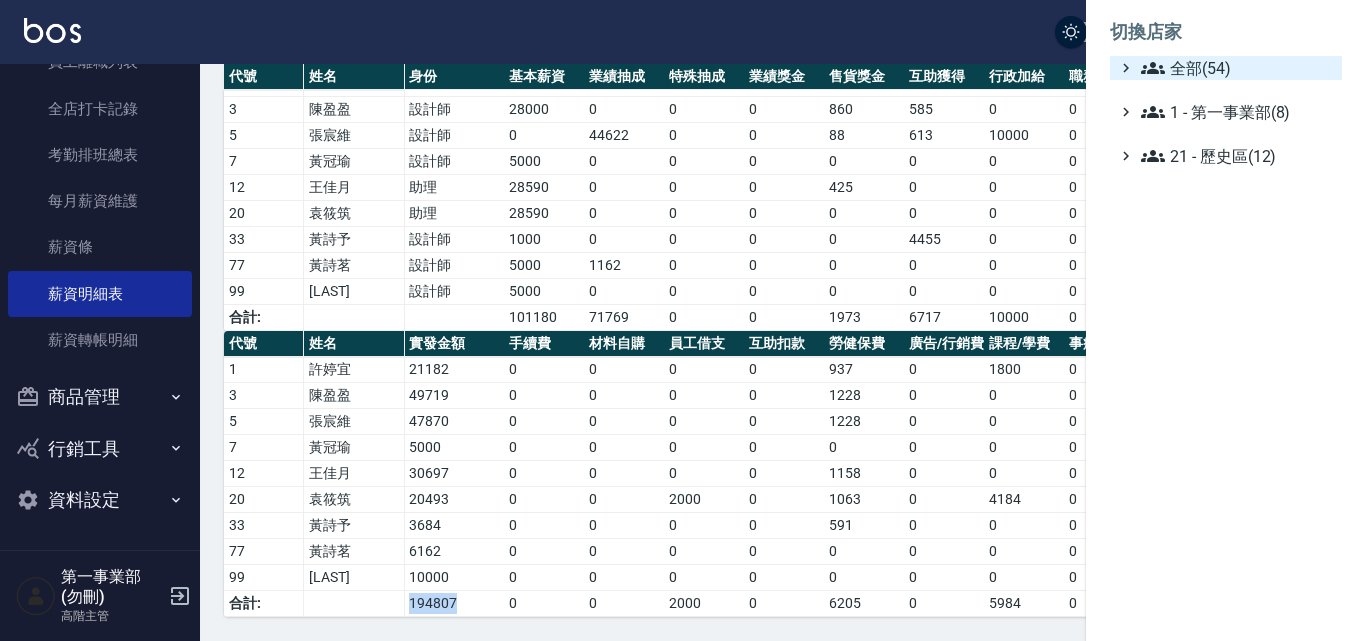 click on "全部(54)" at bounding box center [1237, 68] 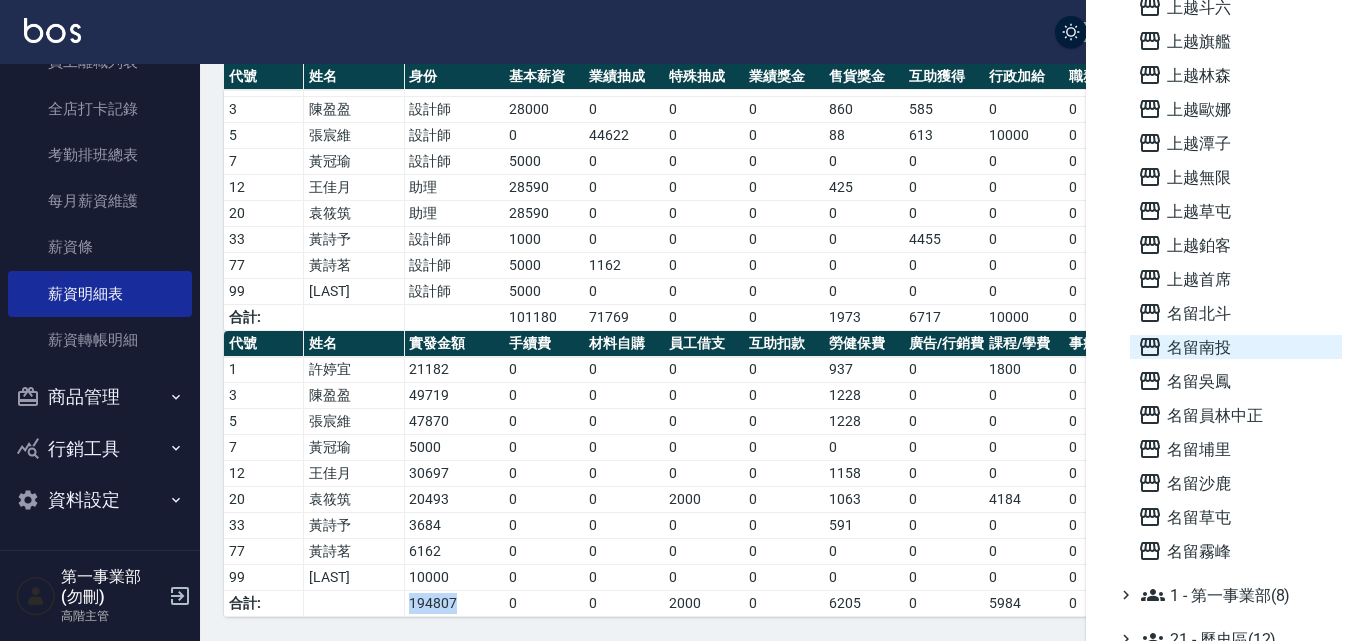 scroll, scrollTop: 1361, scrollLeft: 0, axis: vertical 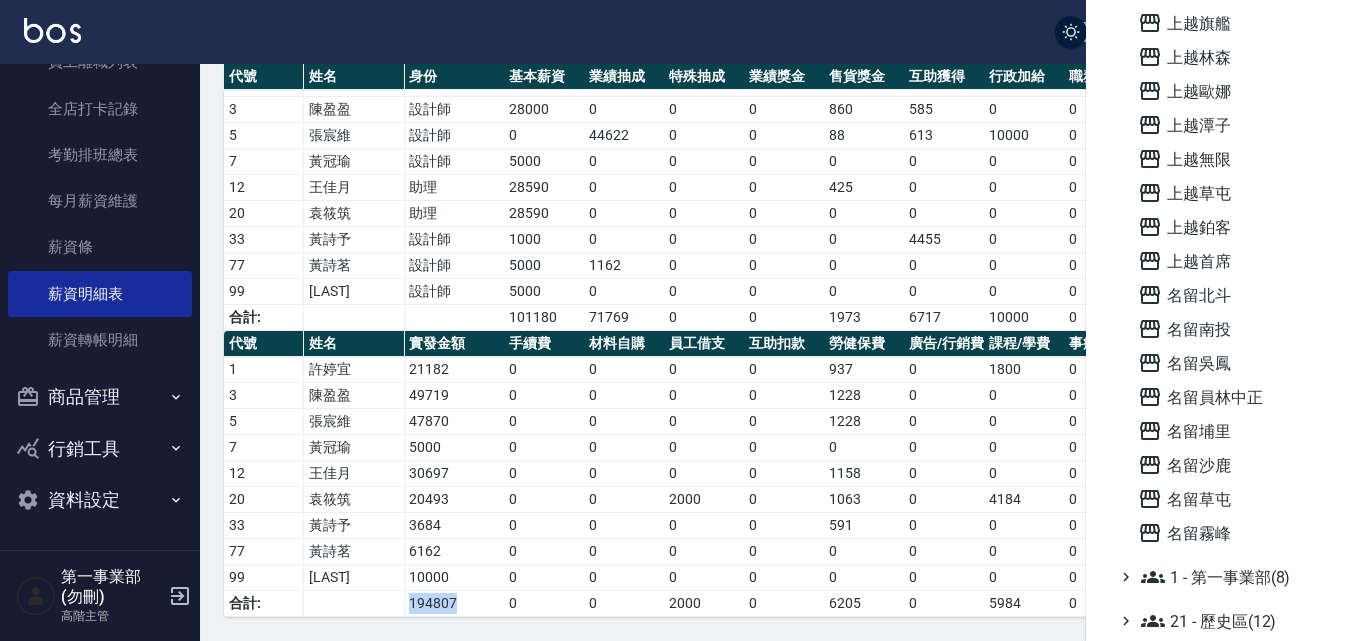 click on "AT4 AT6 AT8 AT9 AT11 AT12 AT17 I cut PS9 PS14 PS28 PS29 PS30 PS31 PS35 PS37 PS38 PS40 PS42 PS43 PS44 PS48 PS52 PS57 PS58 PS65 PS76 PS77 PS80 PS82 PS9(舊) 上越LOOK 上越公益 上越員林 上越大里 上越對應 上越彰化 上越斗六 上越旗艦 上越林森 上越歐娜 上越潭子 上越無限 上越草屯 上越鉑客 上越首席 名留北斗 名留南投 名留吳鳳 名留員林中正 名留埔里 名留沙鹿 名留草屯 名留霧峰" at bounding box center [1236, -368] 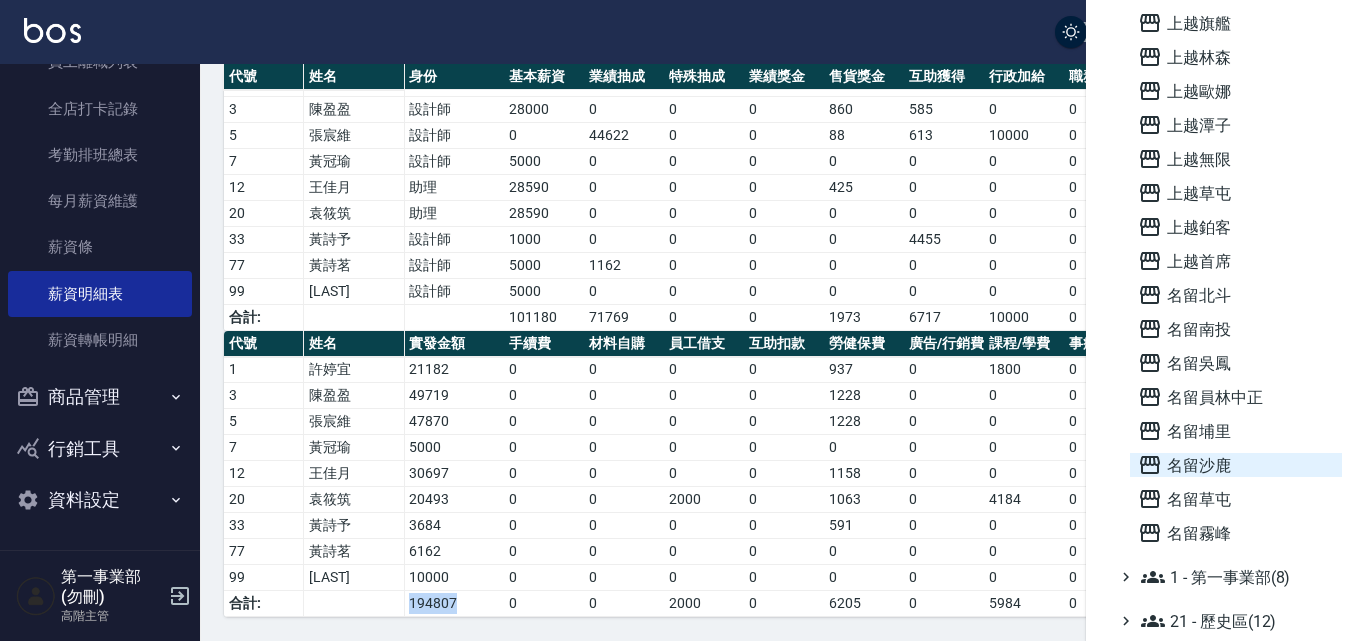 click on "名留沙鹿" at bounding box center [1236, 465] 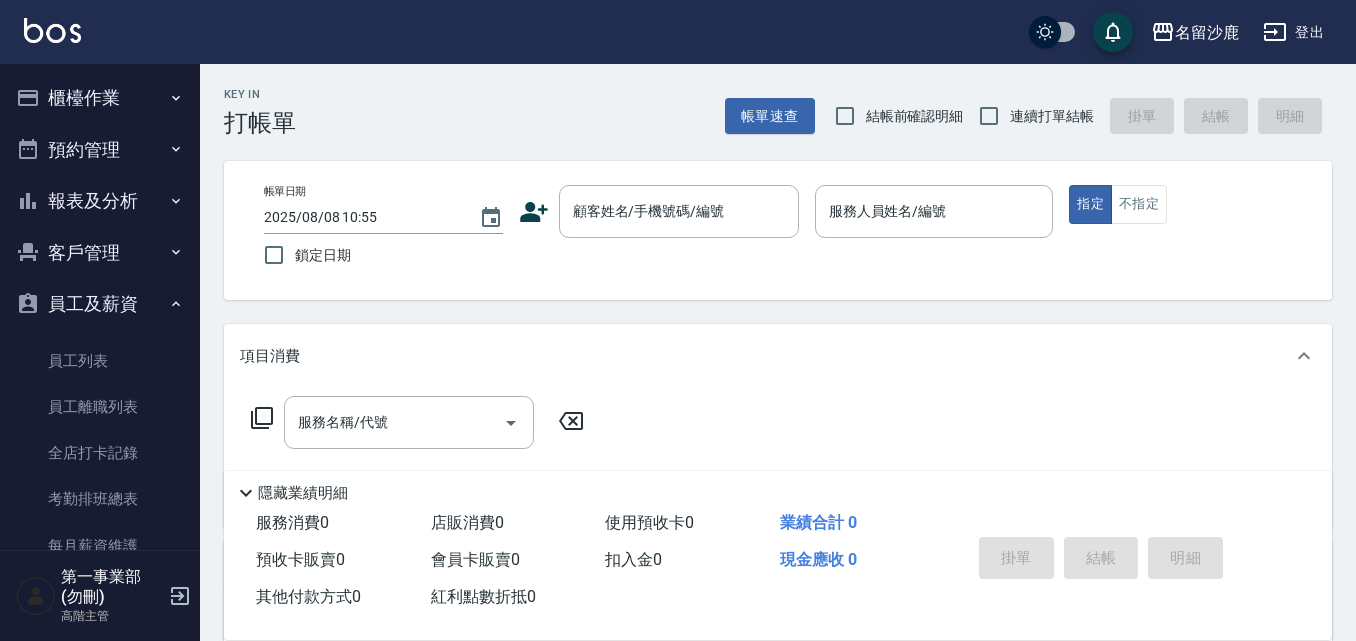 scroll, scrollTop: 0, scrollLeft: 0, axis: both 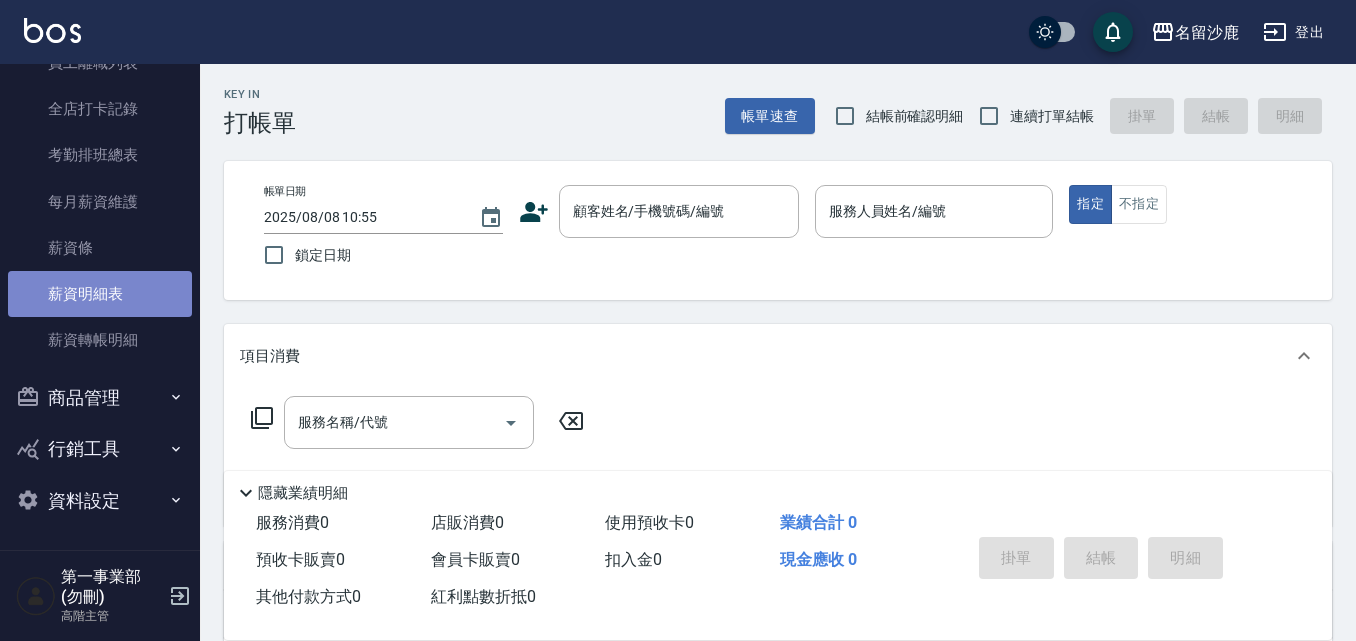 click on "薪資明細表" at bounding box center [100, 294] 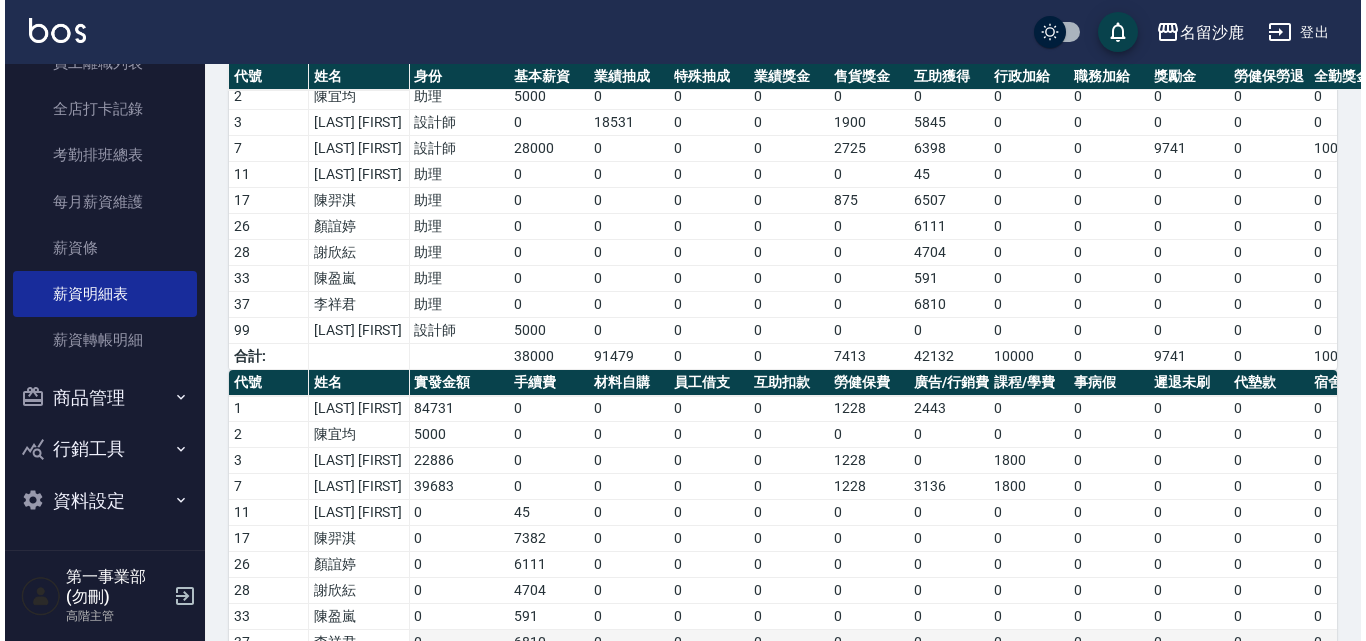 scroll, scrollTop: 297, scrollLeft: 0, axis: vertical 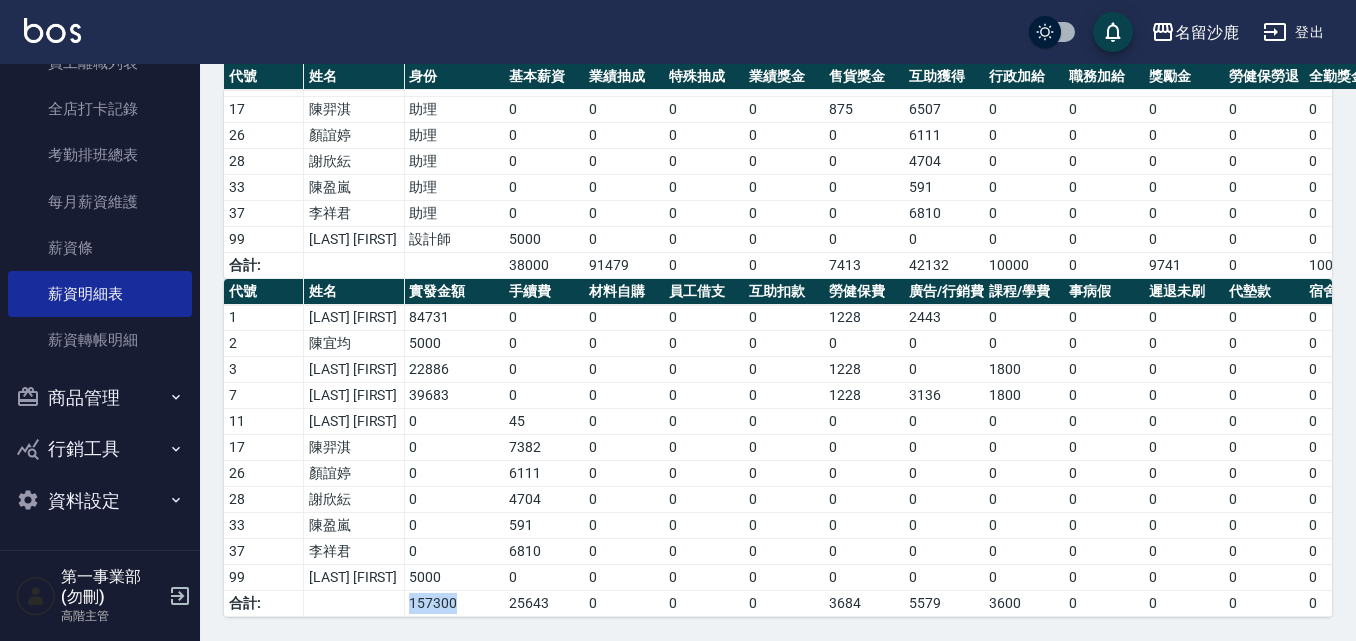 drag, startPoint x: 467, startPoint y: 588, endPoint x: 398, endPoint y: 596, distance: 69.46222 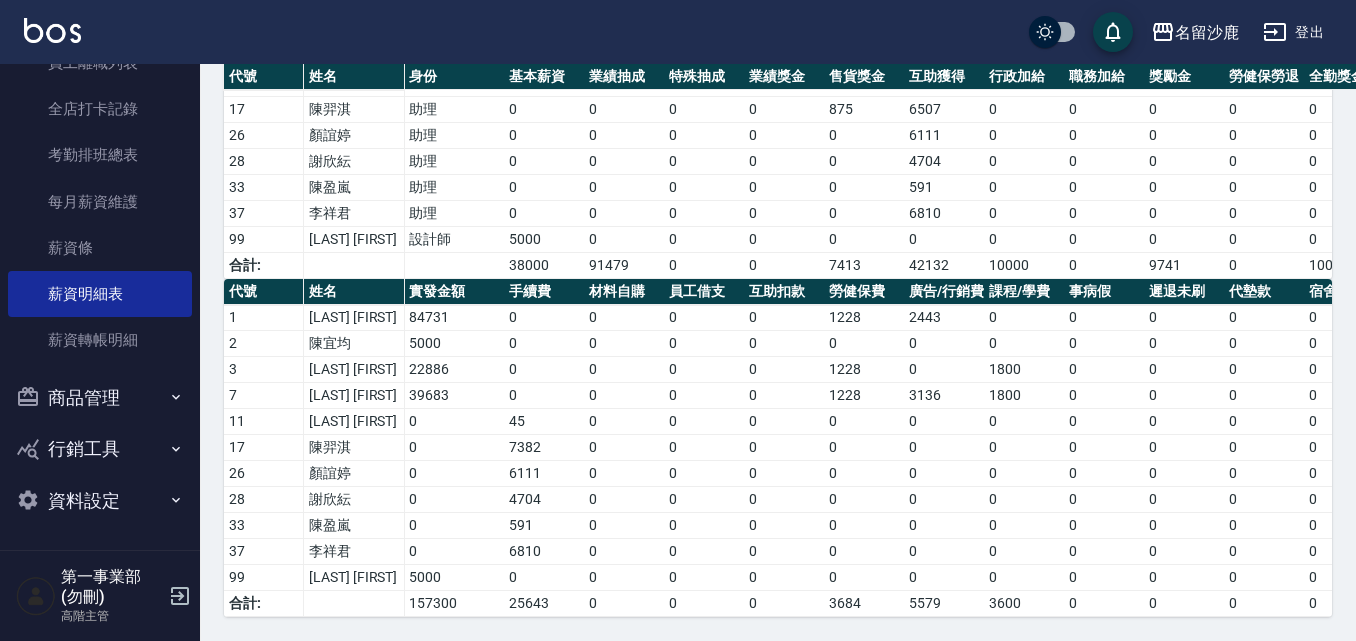 drag, startPoint x: 422, startPoint y: 571, endPoint x: 481, endPoint y: 585, distance: 60.63827 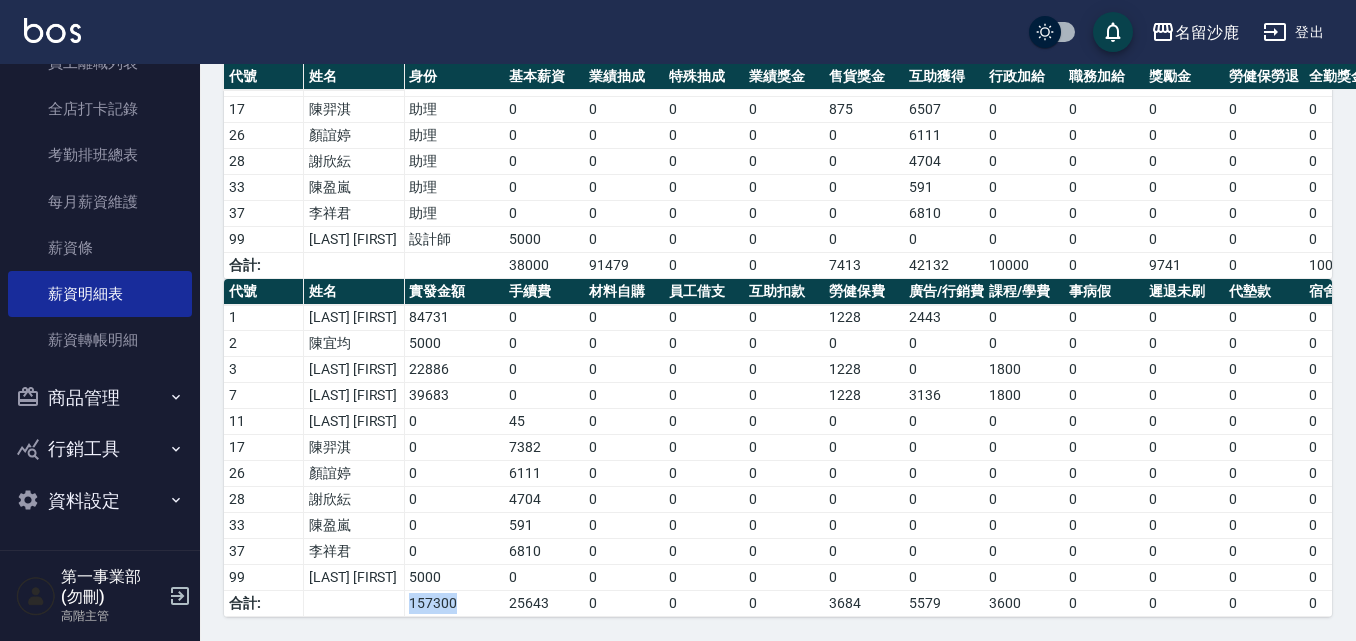 drag, startPoint x: 458, startPoint y: 586, endPoint x: 389, endPoint y: 596, distance: 69.72087 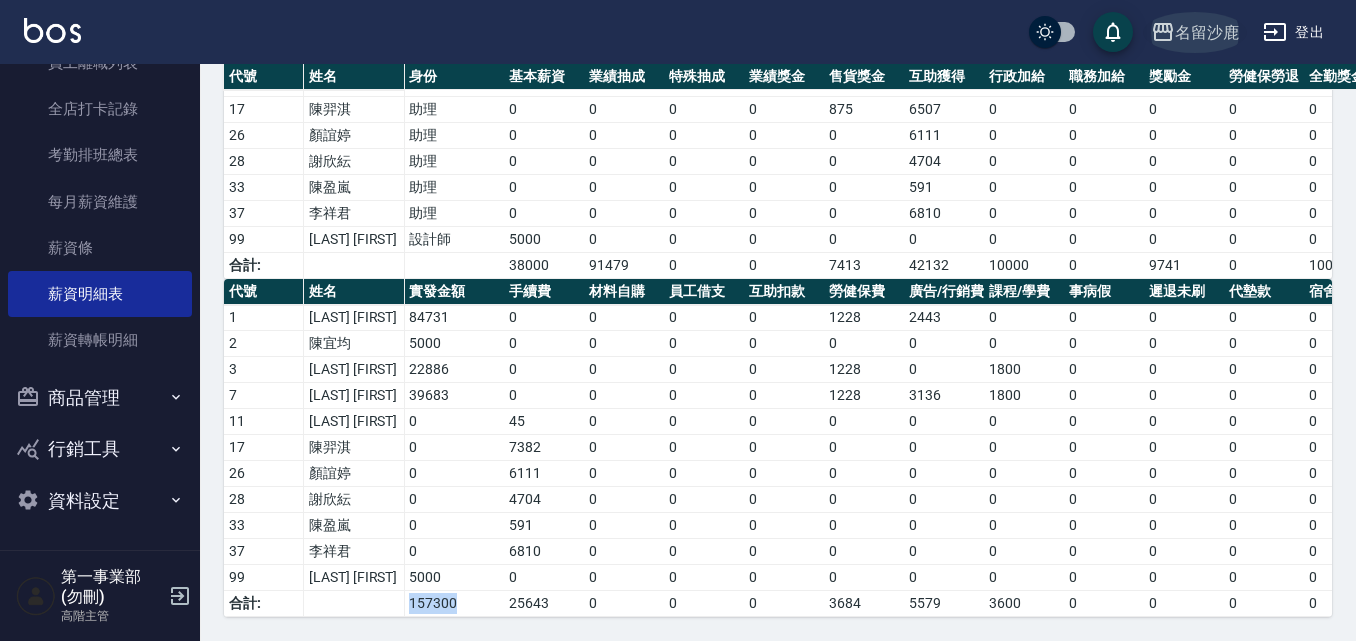 click on "名留沙鹿" at bounding box center [1207, 32] 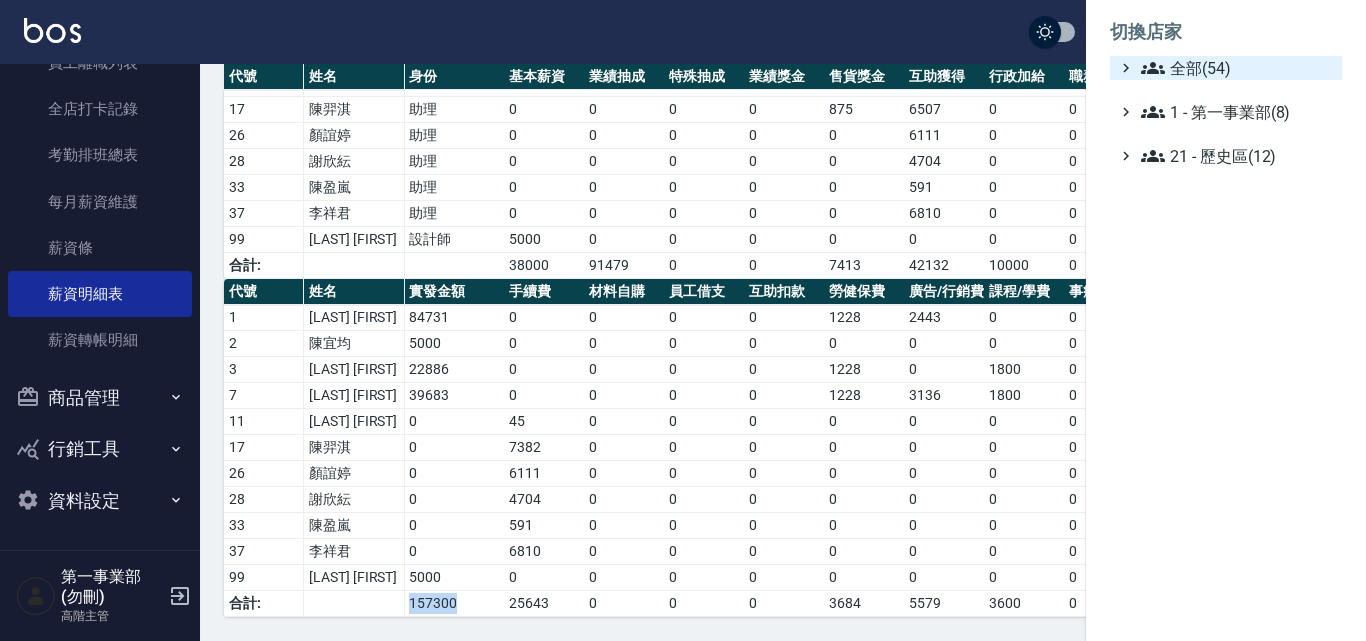 click on "全部(54)" at bounding box center [1237, 68] 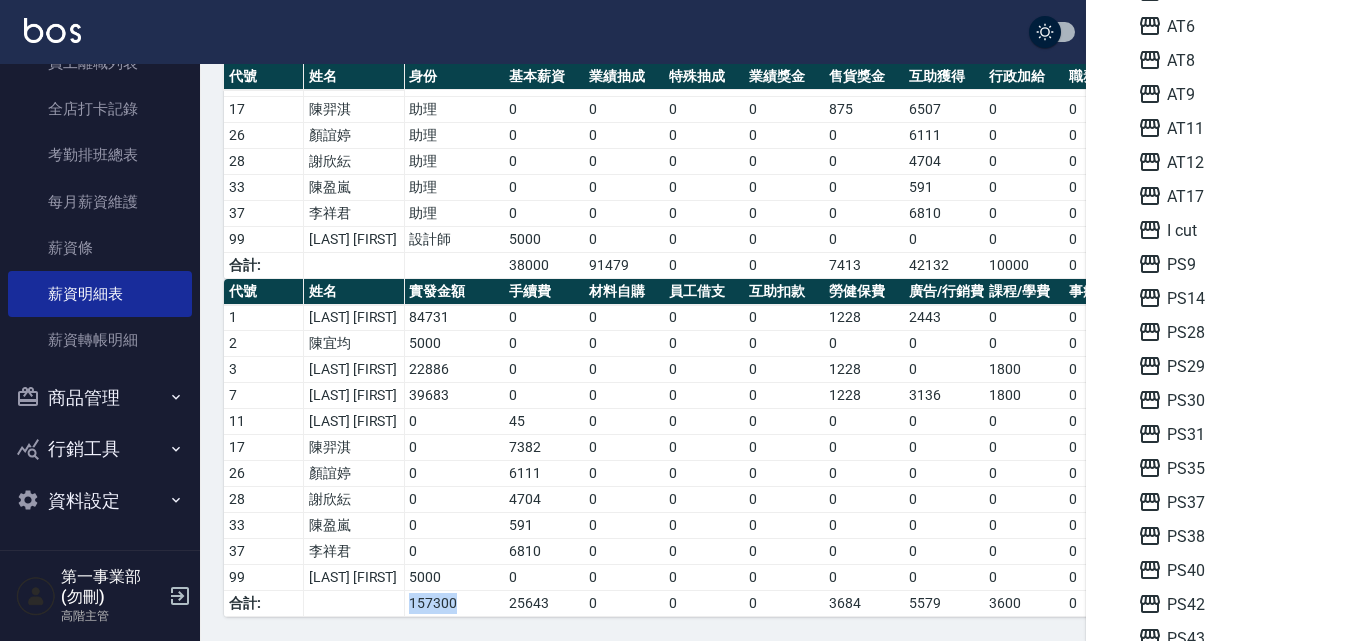 scroll, scrollTop: 200, scrollLeft: 0, axis: vertical 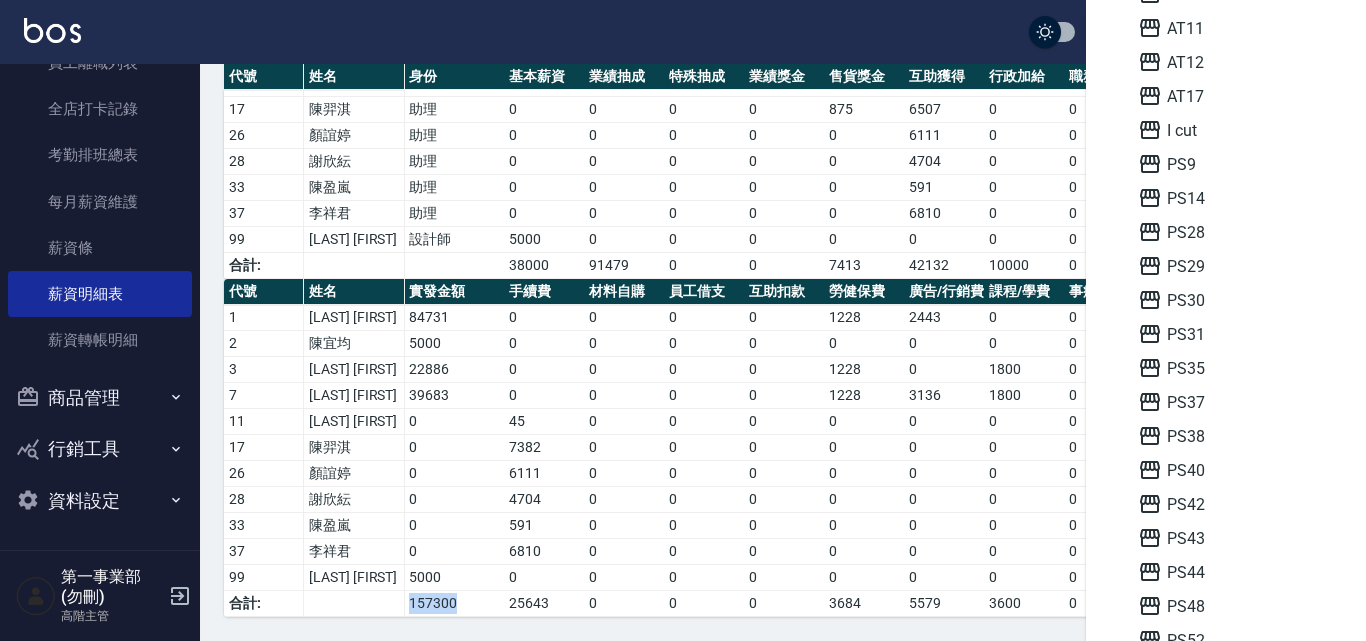 drag, startPoint x: 1210, startPoint y: 569, endPoint x: 1074, endPoint y: 289, distance: 311.28122 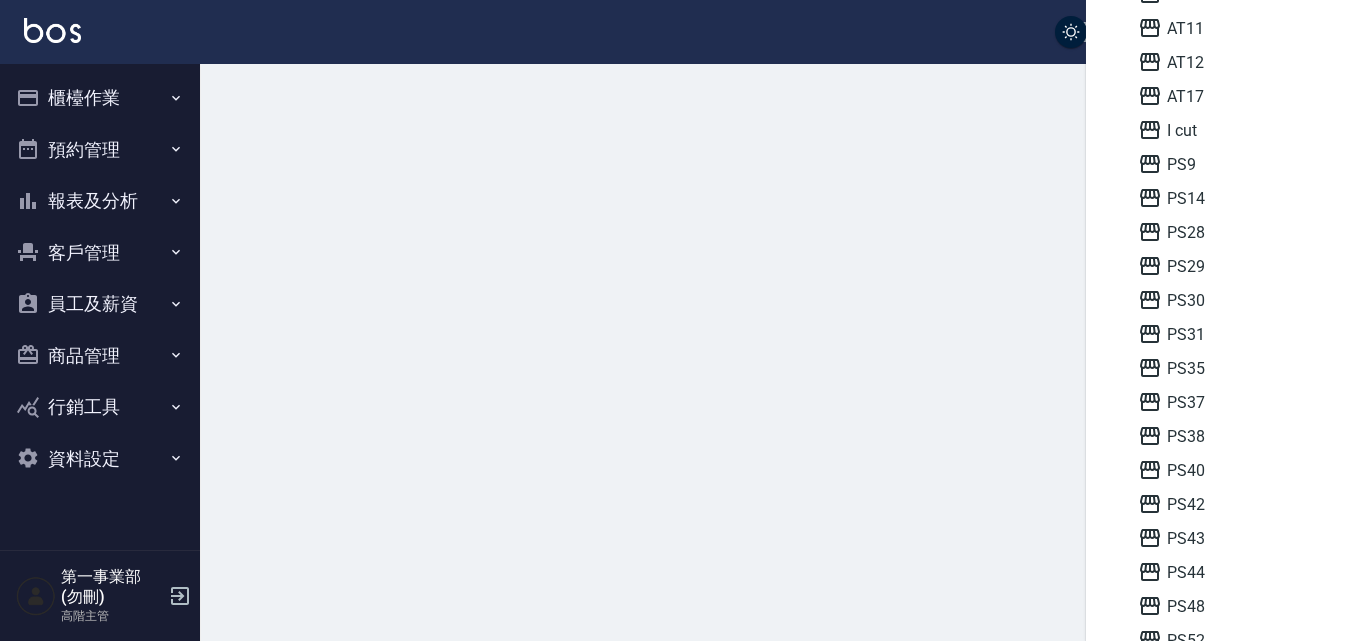 scroll, scrollTop: 0, scrollLeft: 0, axis: both 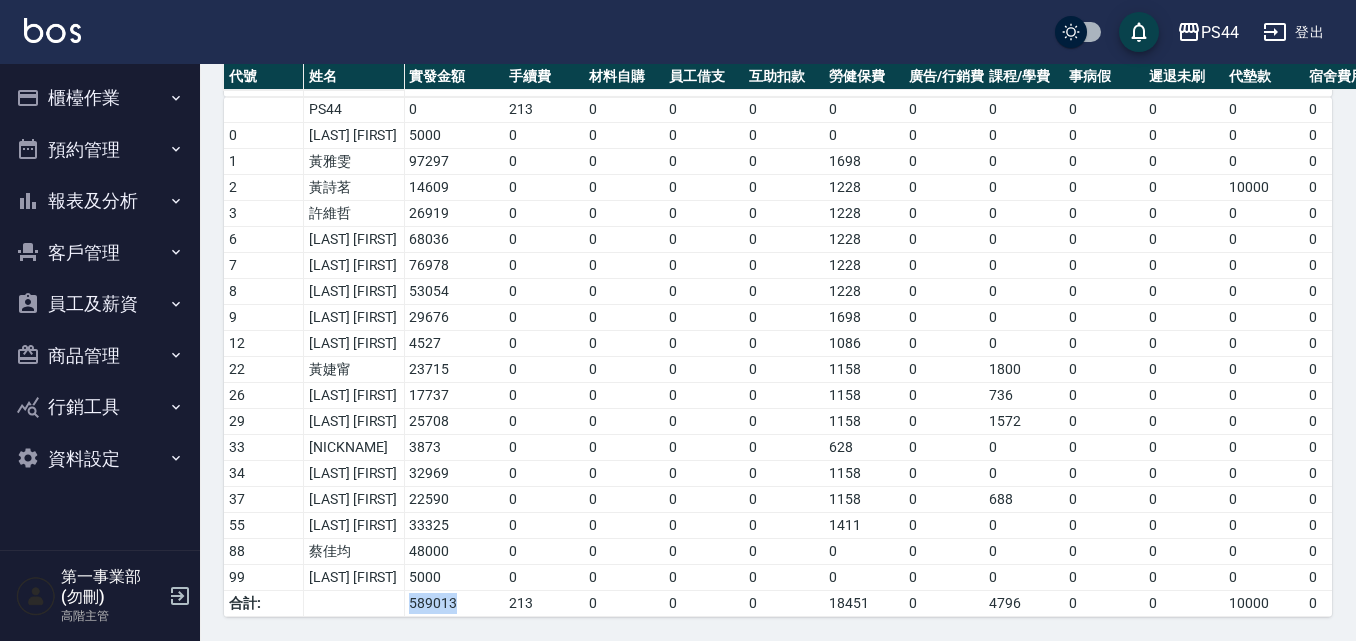 drag, startPoint x: 481, startPoint y: 583, endPoint x: 385, endPoint y: 586, distance: 96.04687 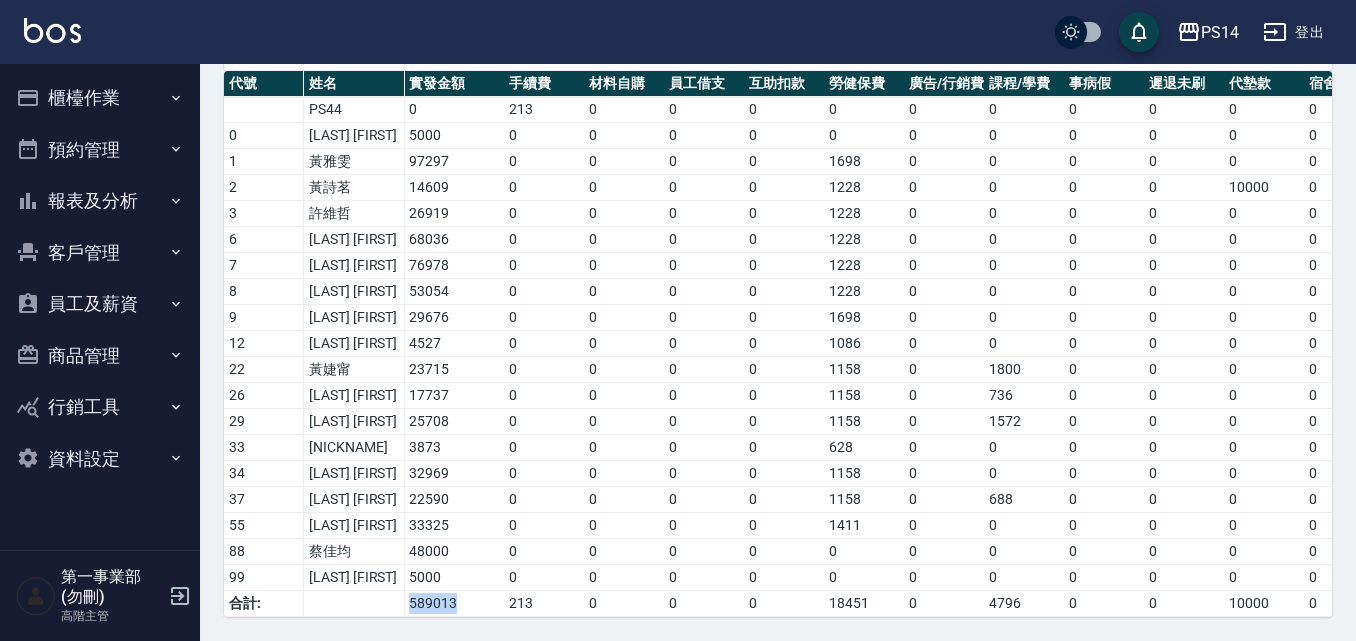 scroll, scrollTop: 687, scrollLeft: 0, axis: vertical 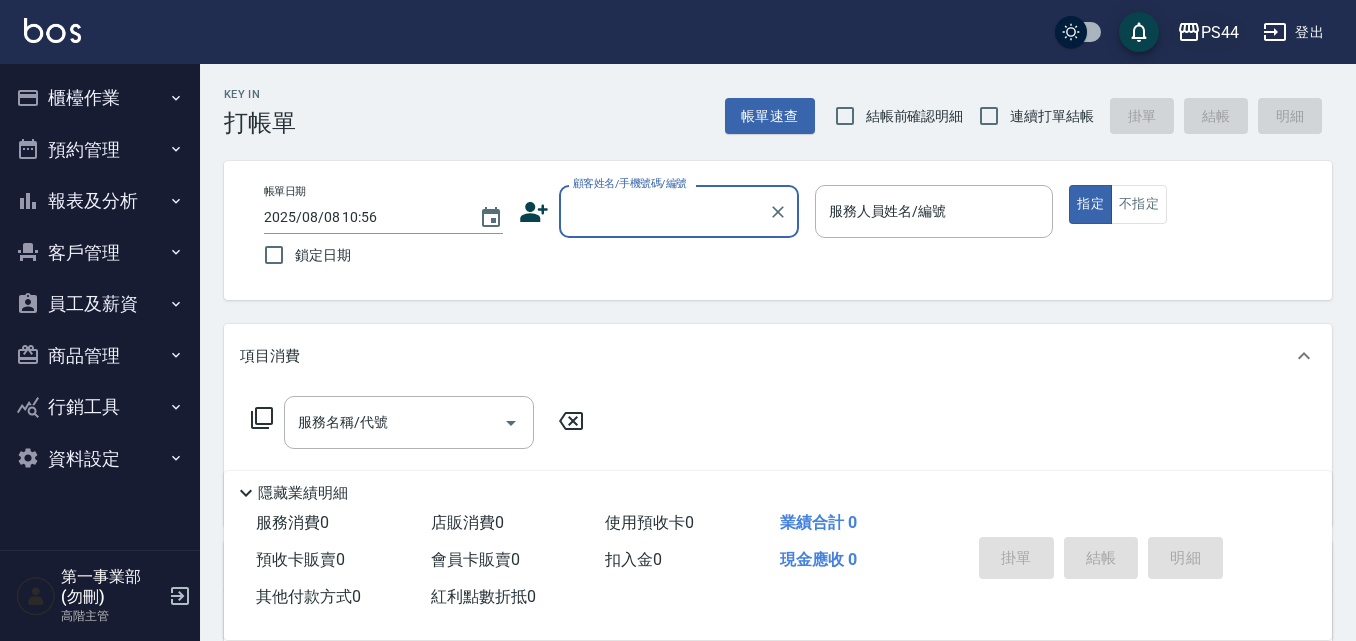 click on "PS44" at bounding box center (1220, 32) 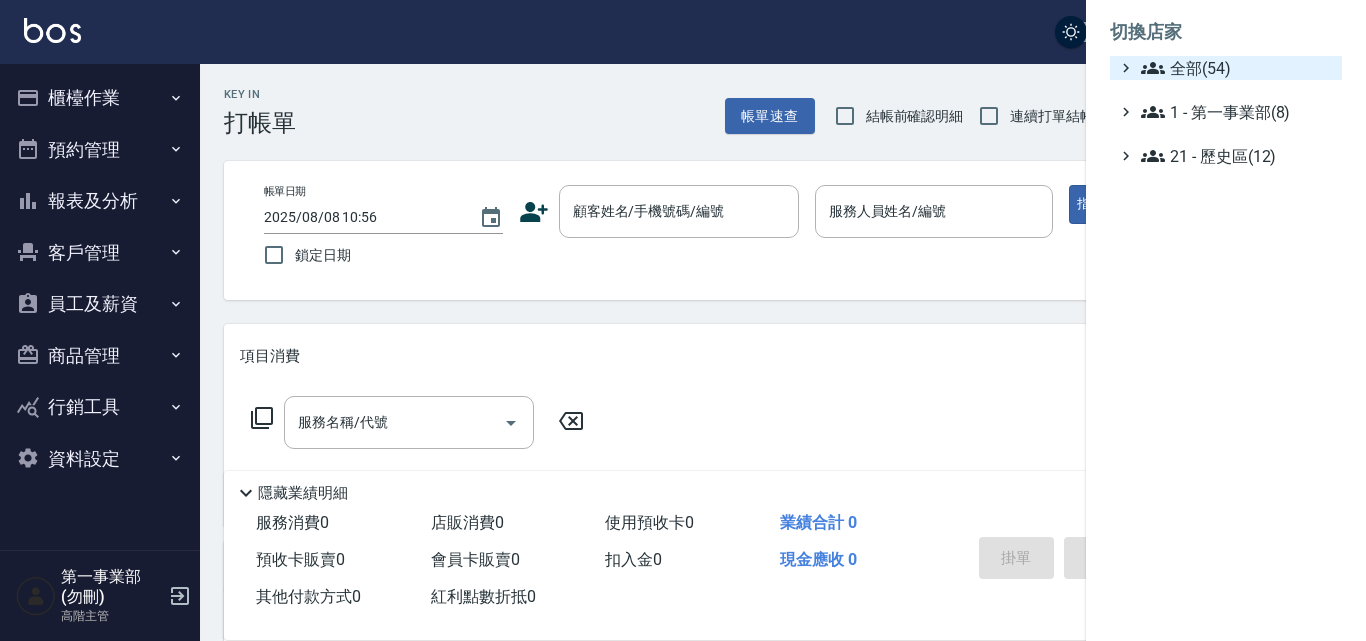 click on "全部(54)" at bounding box center [1237, 68] 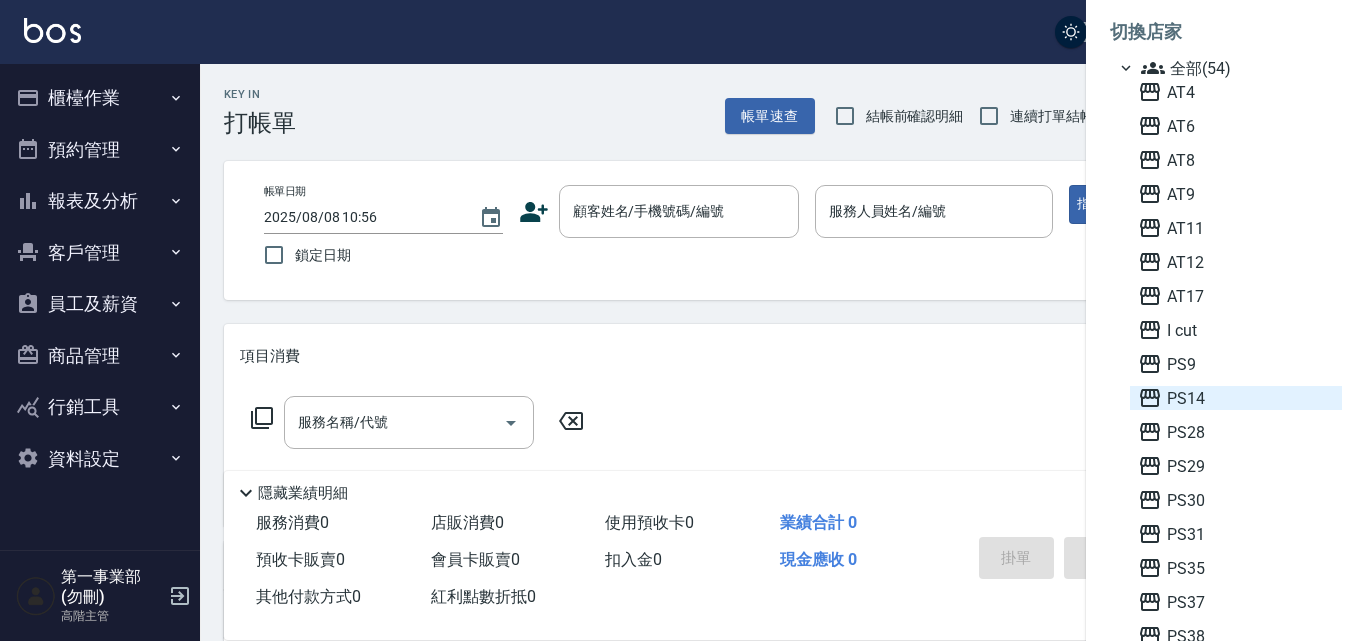 click on "PS14" at bounding box center [1236, 398] 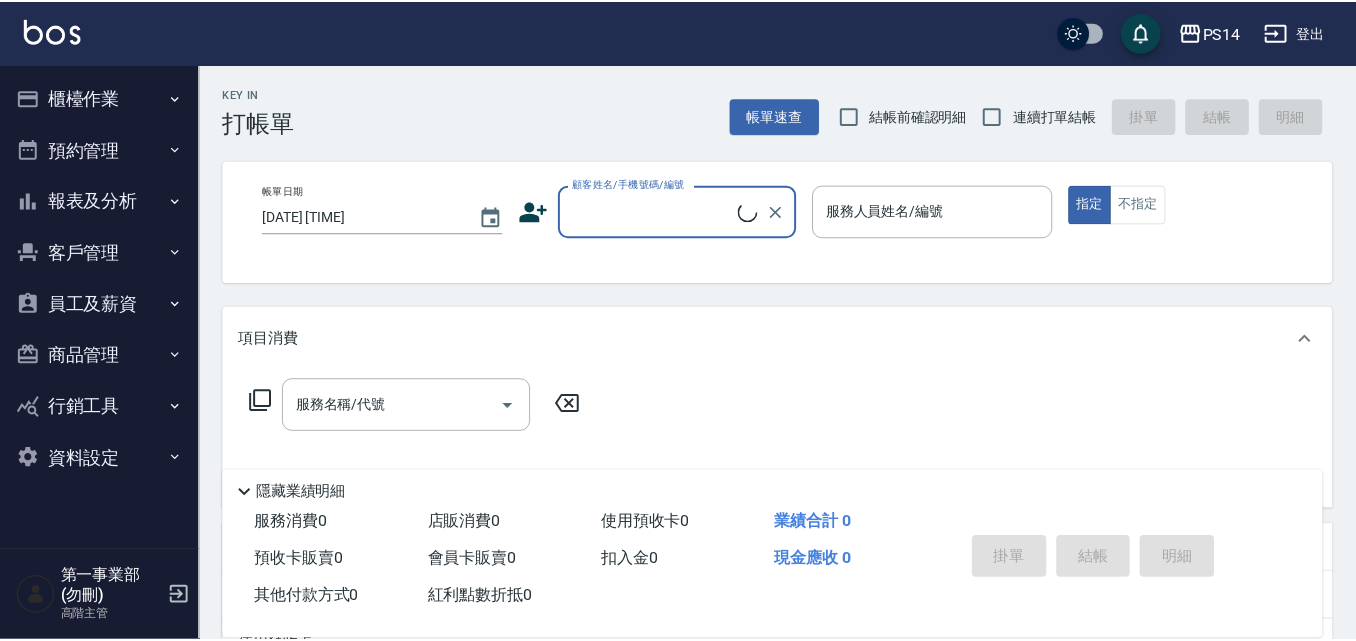 scroll, scrollTop: 0, scrollLeft: 0, axis: both 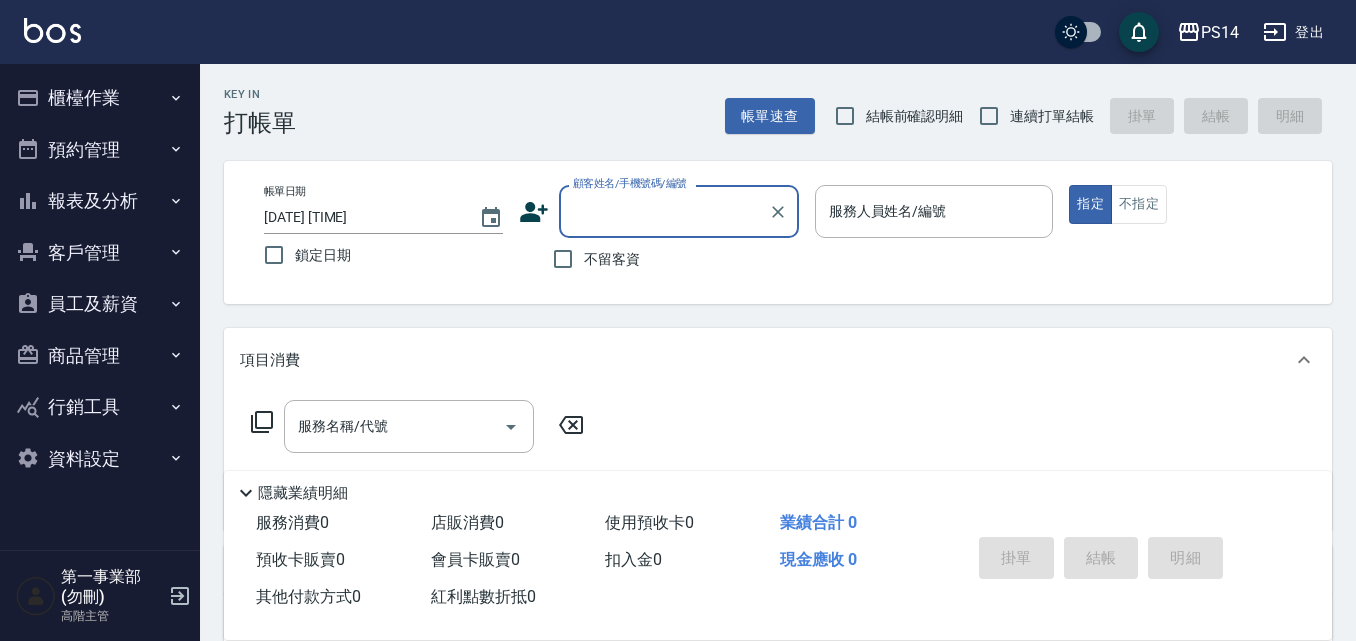 click on "員工及薪資" at bounding box center (100, 304) 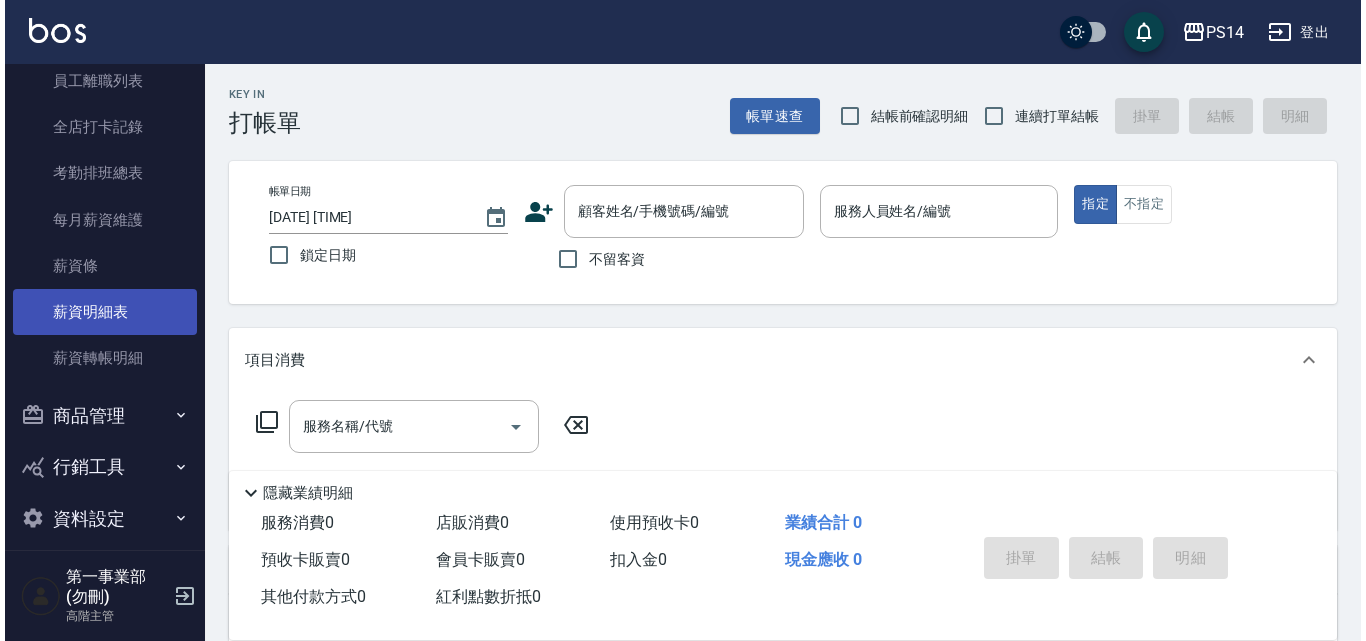 scroll, scrollTop: 344, scrollLeft: 0, axis: vertical 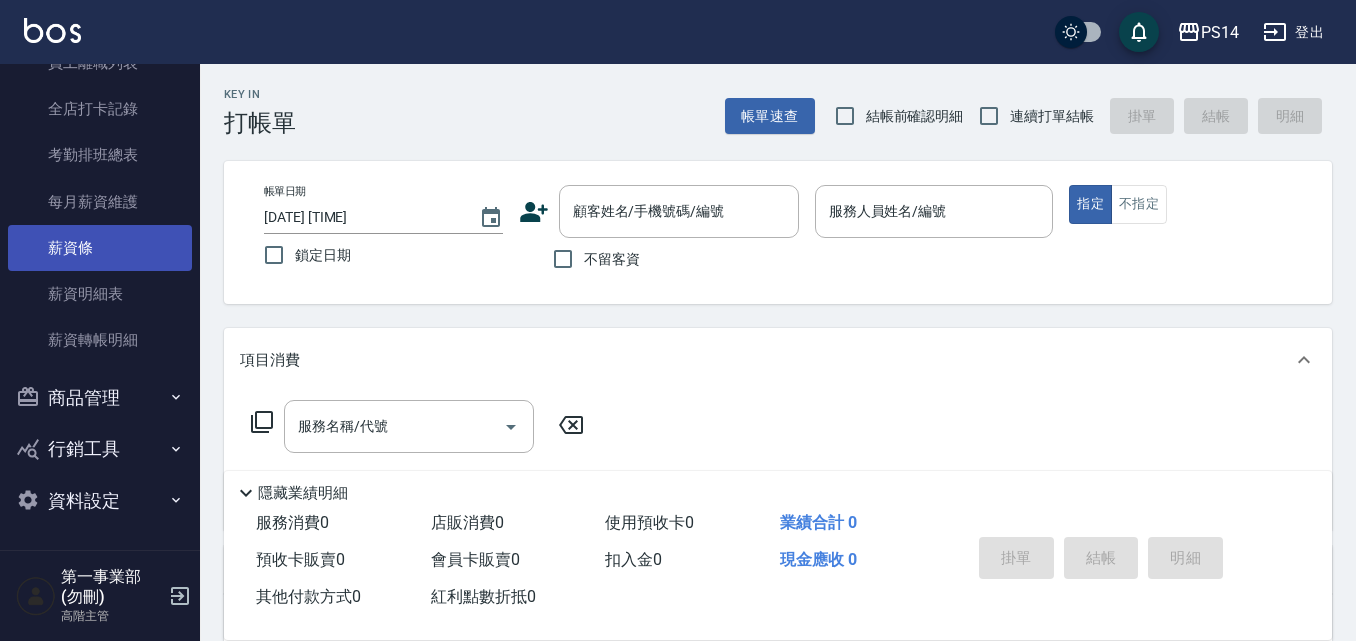 click on "薪資條" at bounding box center [100, 248] 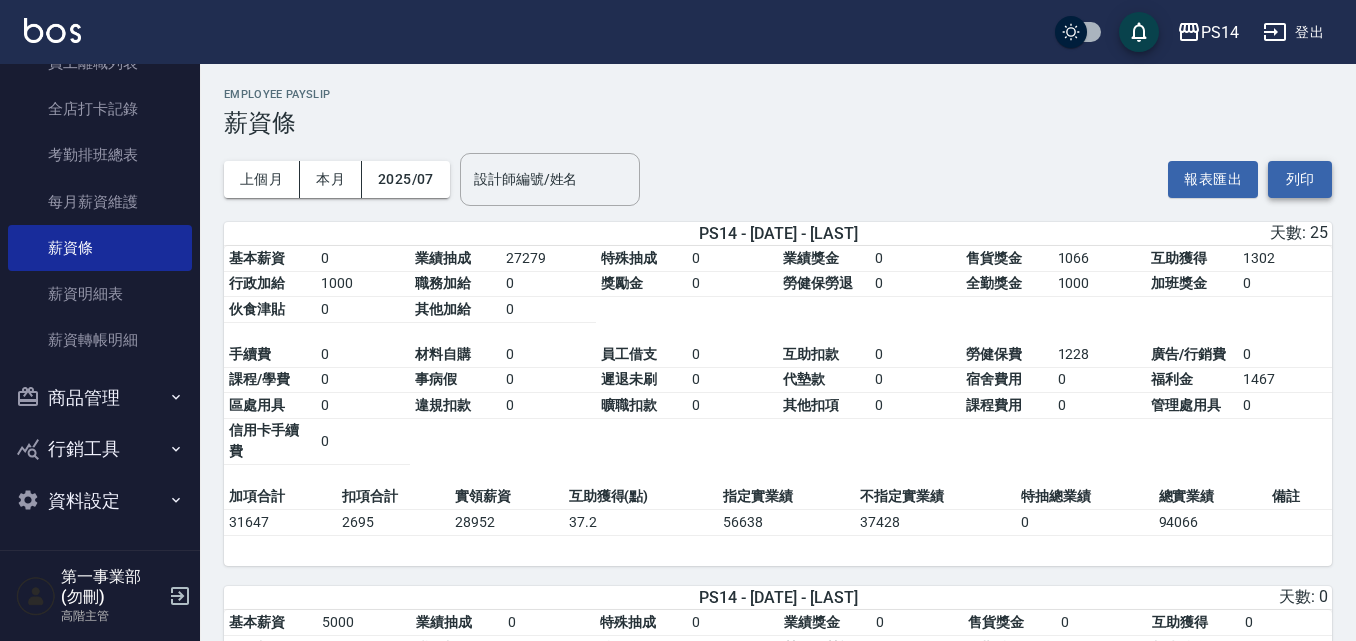 click on "列印" at bounding box center (1300, 179) 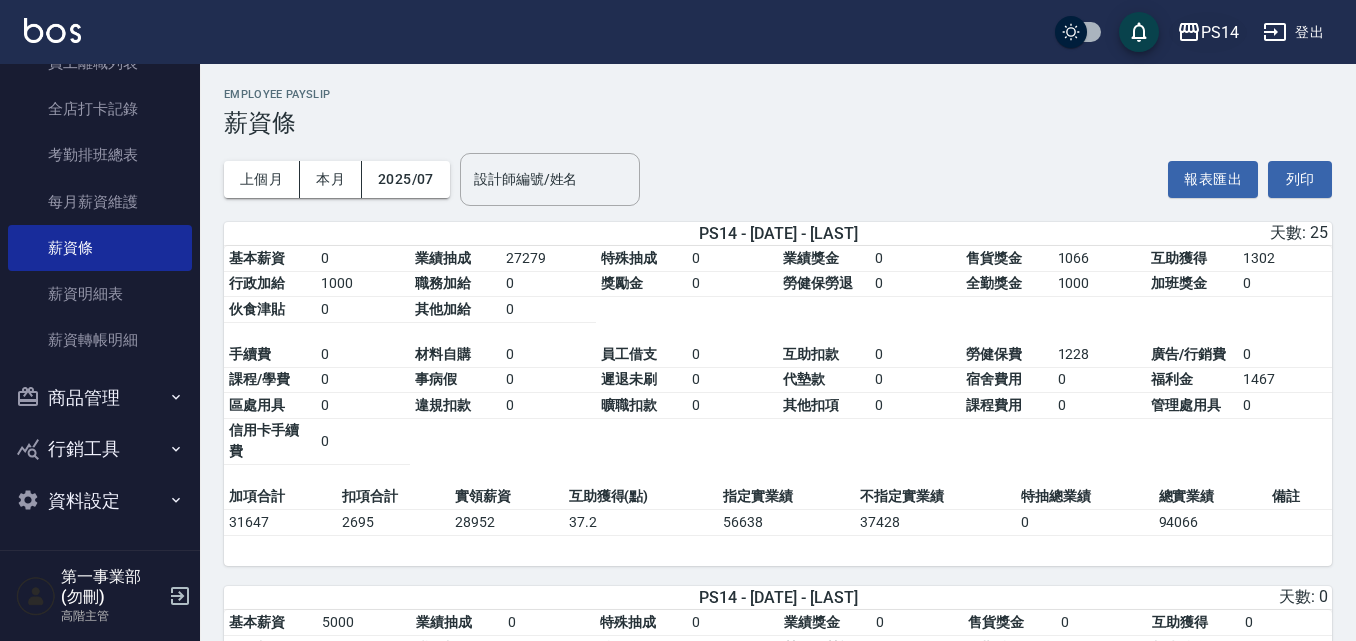 click on "PS14" at bounding box center (1220, 32) 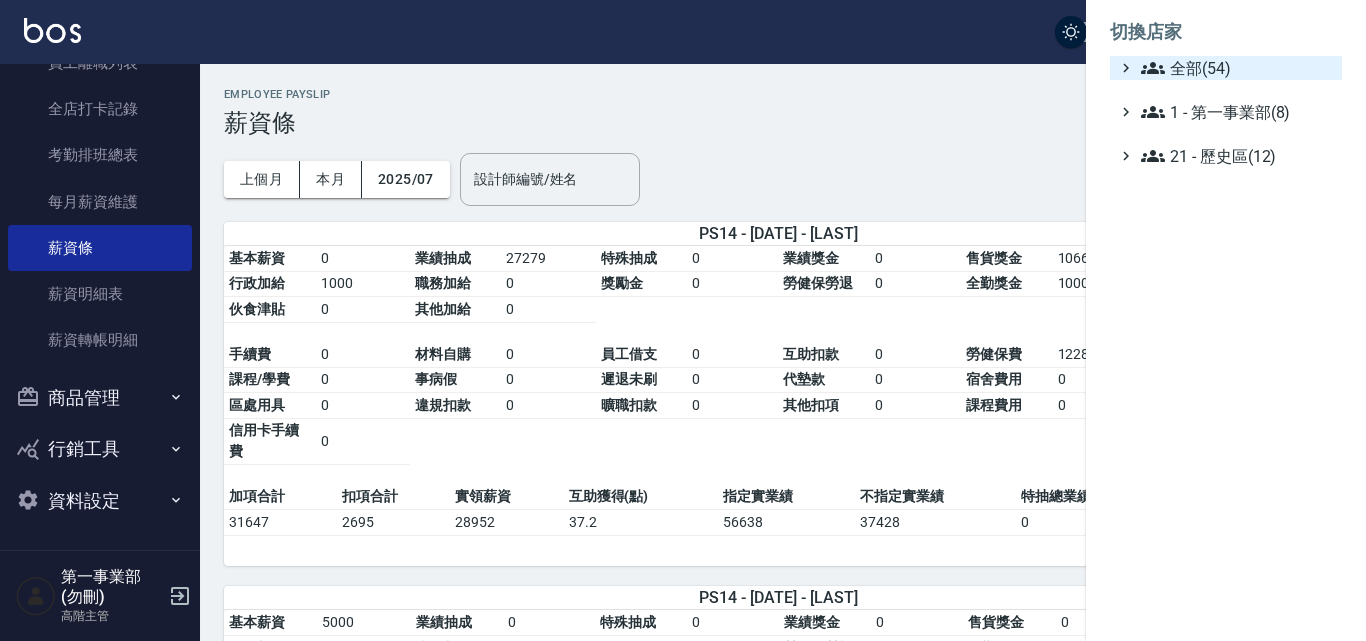 click on "全部(54)" at bounding box center [1237, 68] 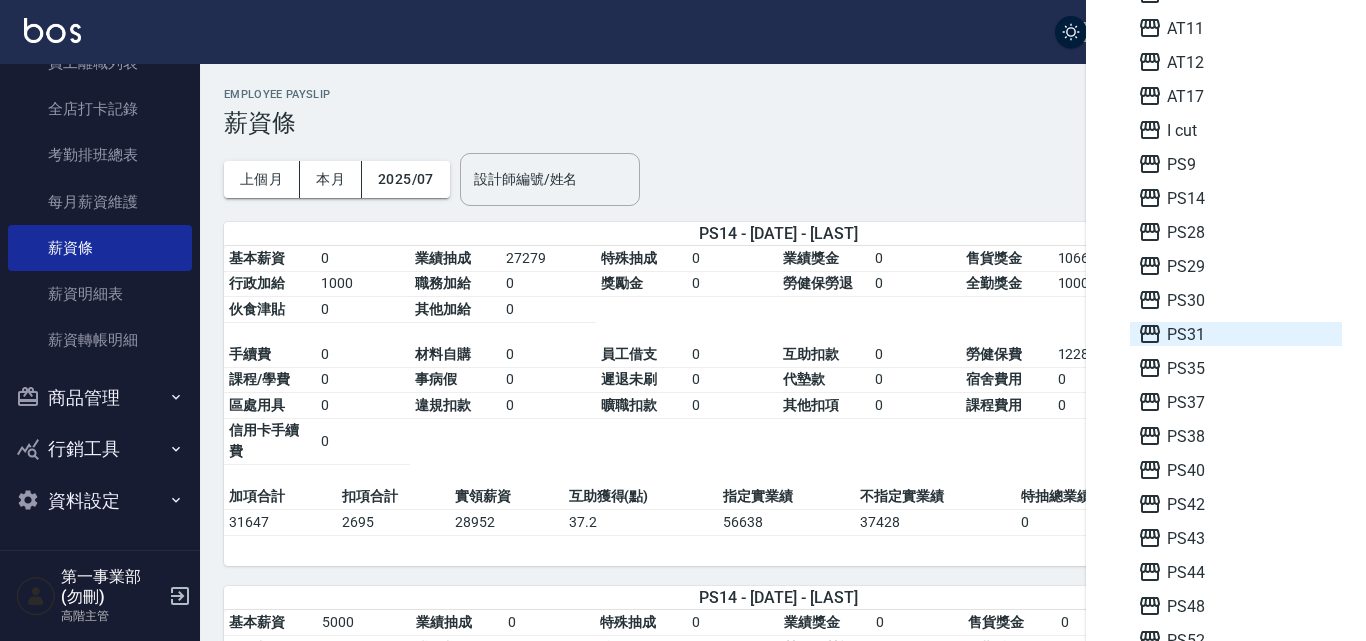 scroll, scrollTop: 300, scrollLeft: 0, axis: vertical 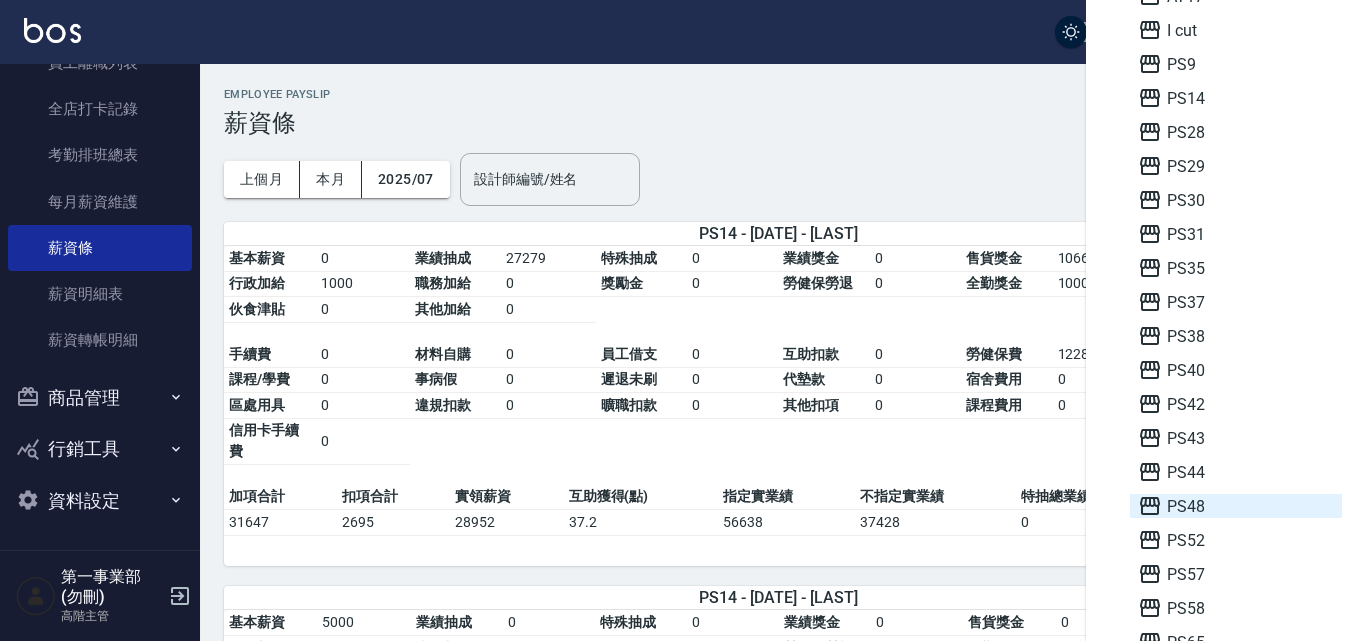 click on "PS48" at bounding box center [1236, 506] 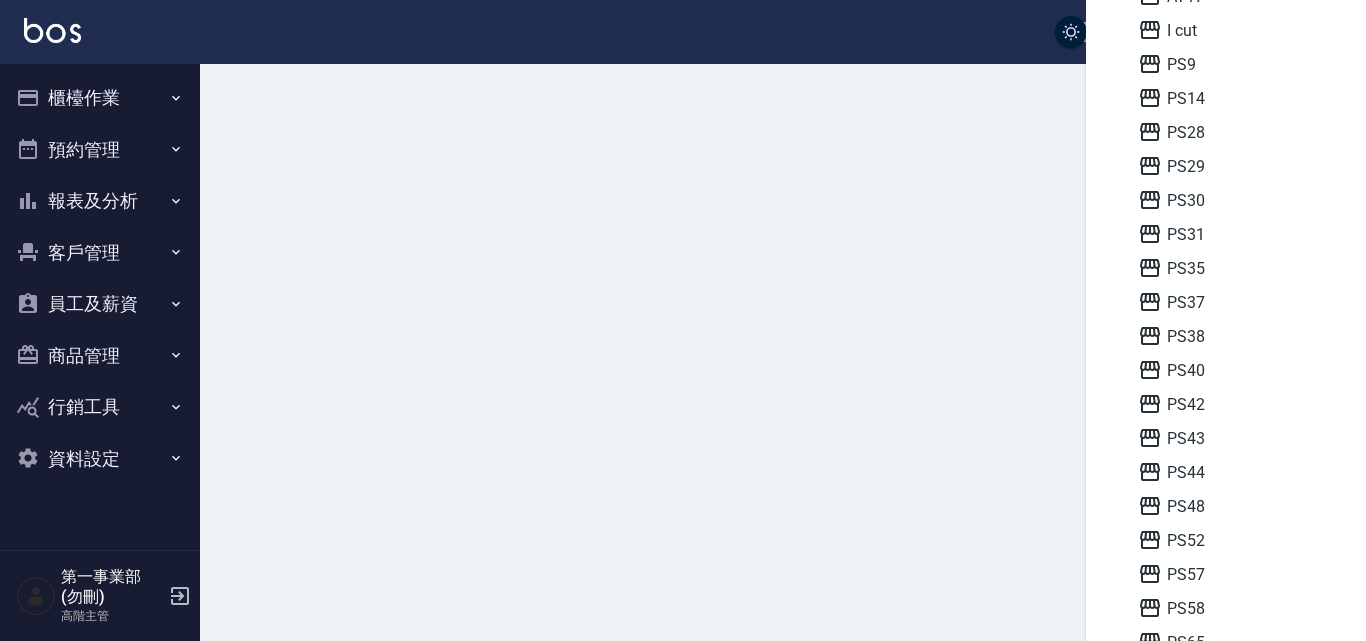 scroll, scrollTop: 0, scrollLeft: 0, axis: both 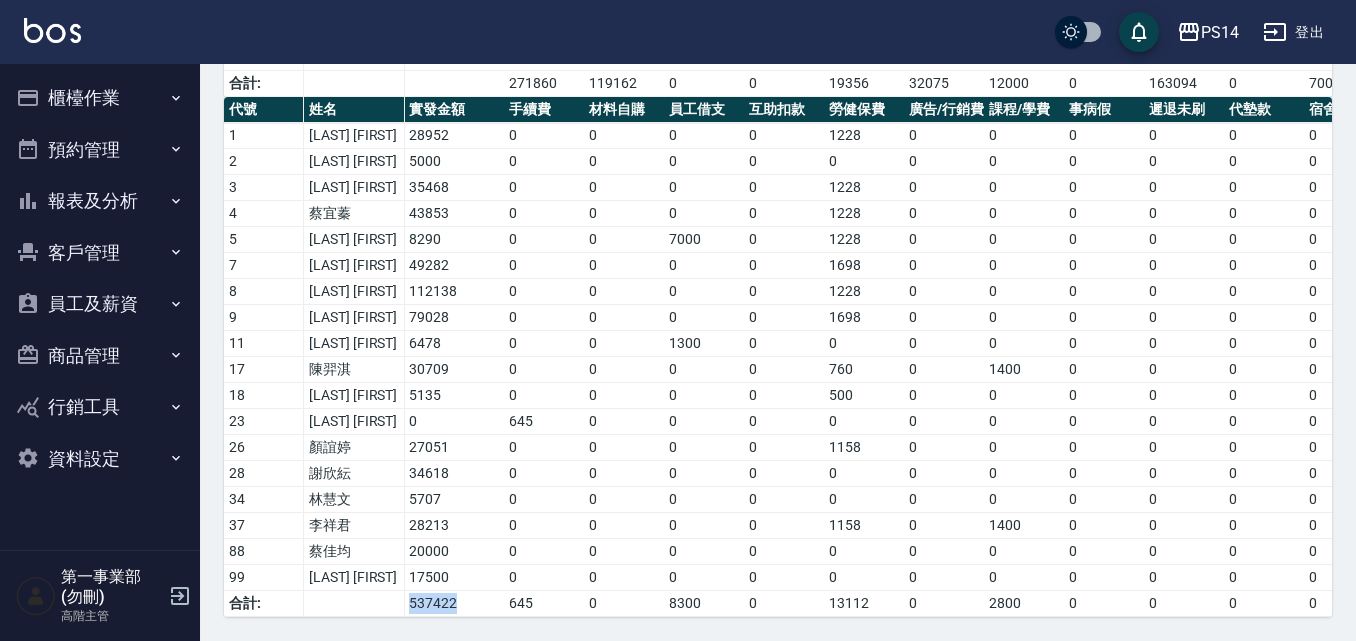 drag, startPoint x: 462, startPoint y: 581, endPoint x: 394, endPoint y: 588, distance: 68.359344 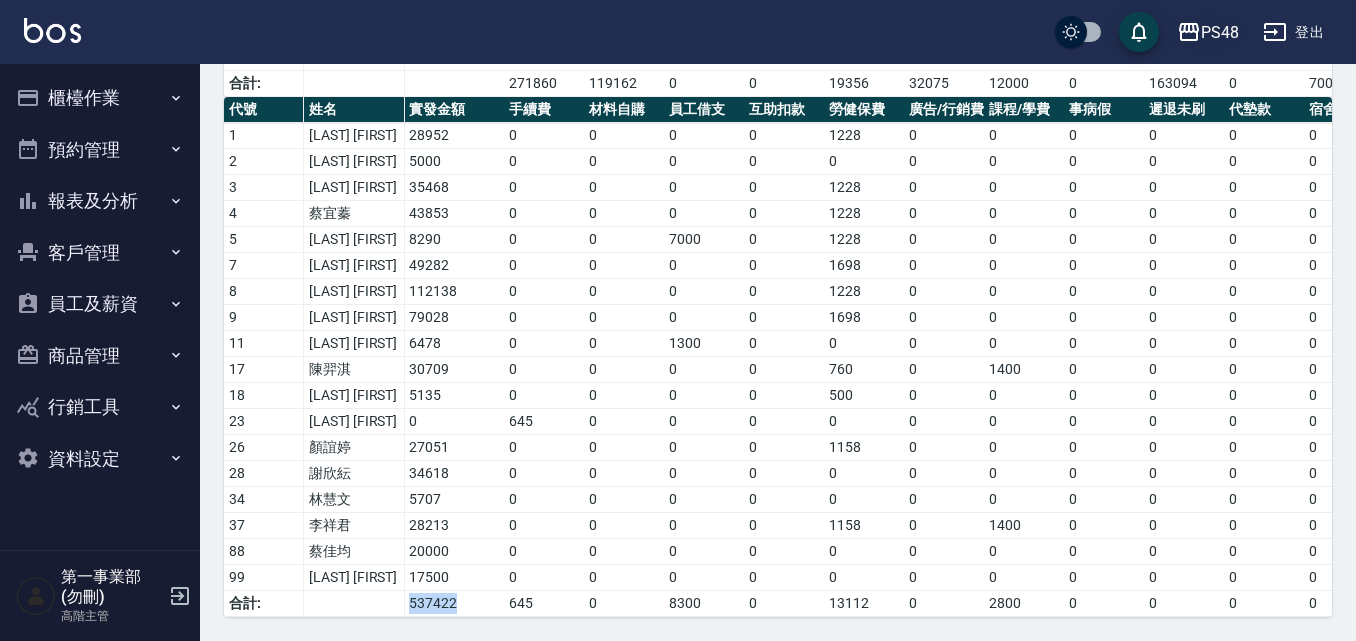 click 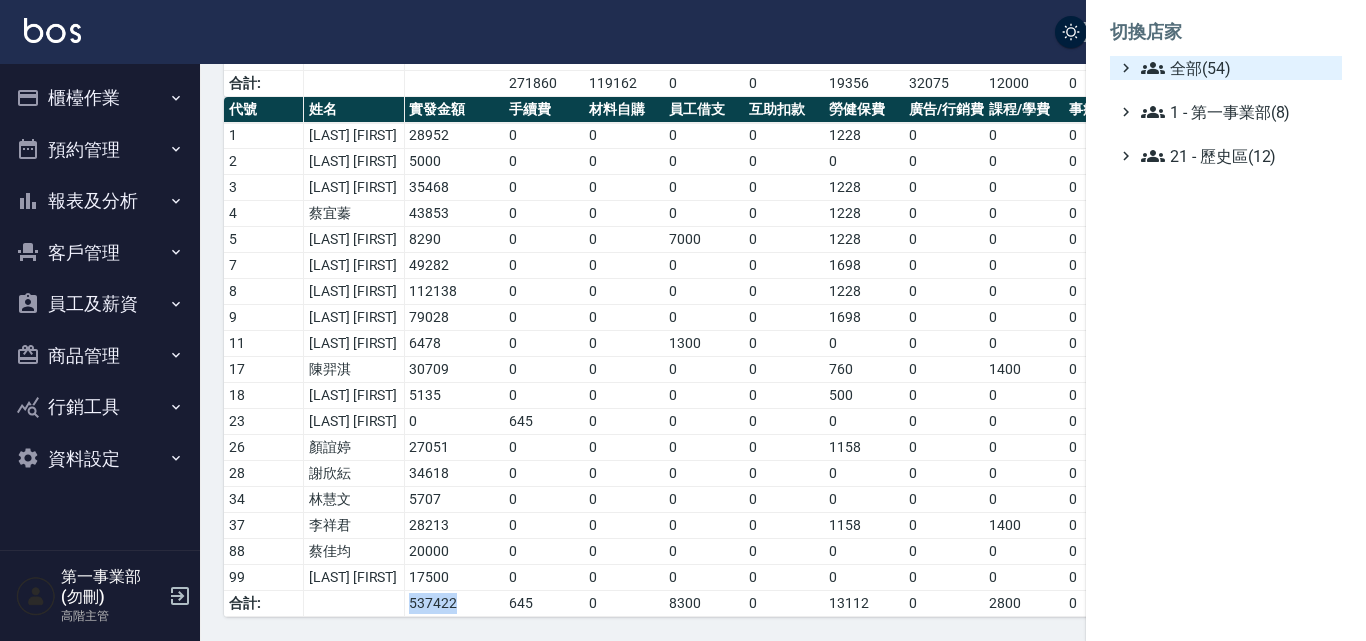 click on "全部(54)" at bounding box center [1237, 68] 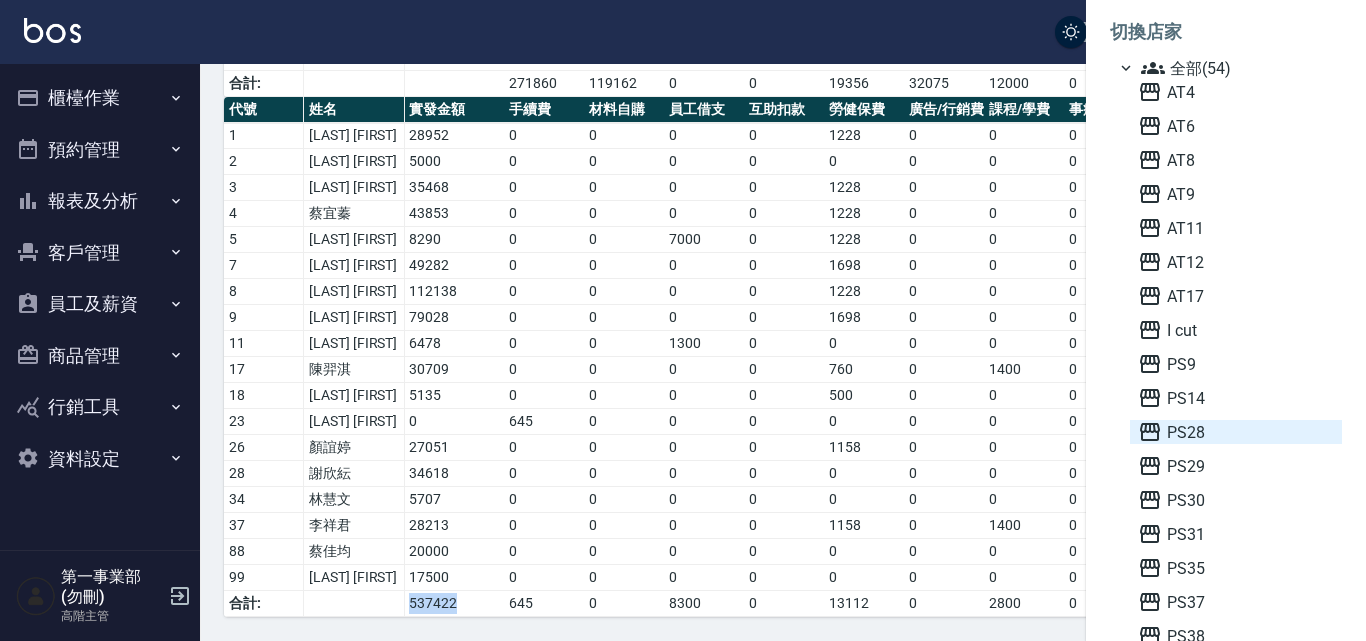 click on "PS28" at bounding box center (1236, 432) 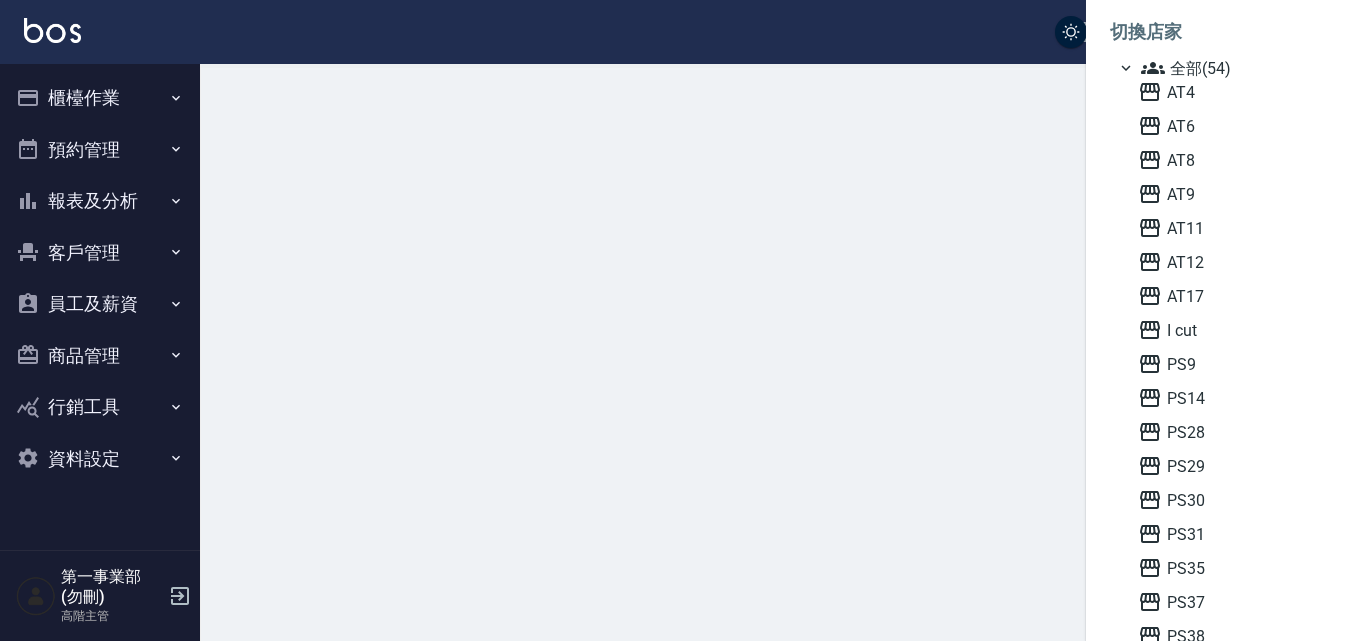 scroll, scrollTop: 0, scrollLeft: 0, axis: both 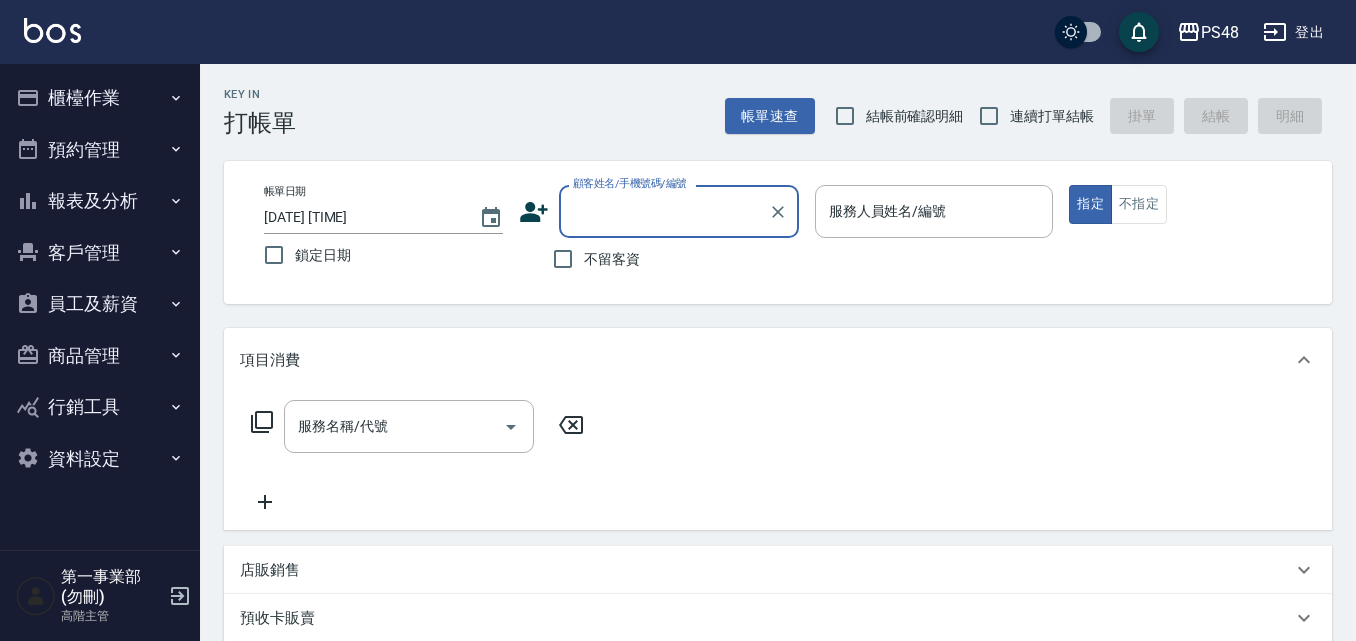 click on "員工及薪資" at bounding box center [100, 304] 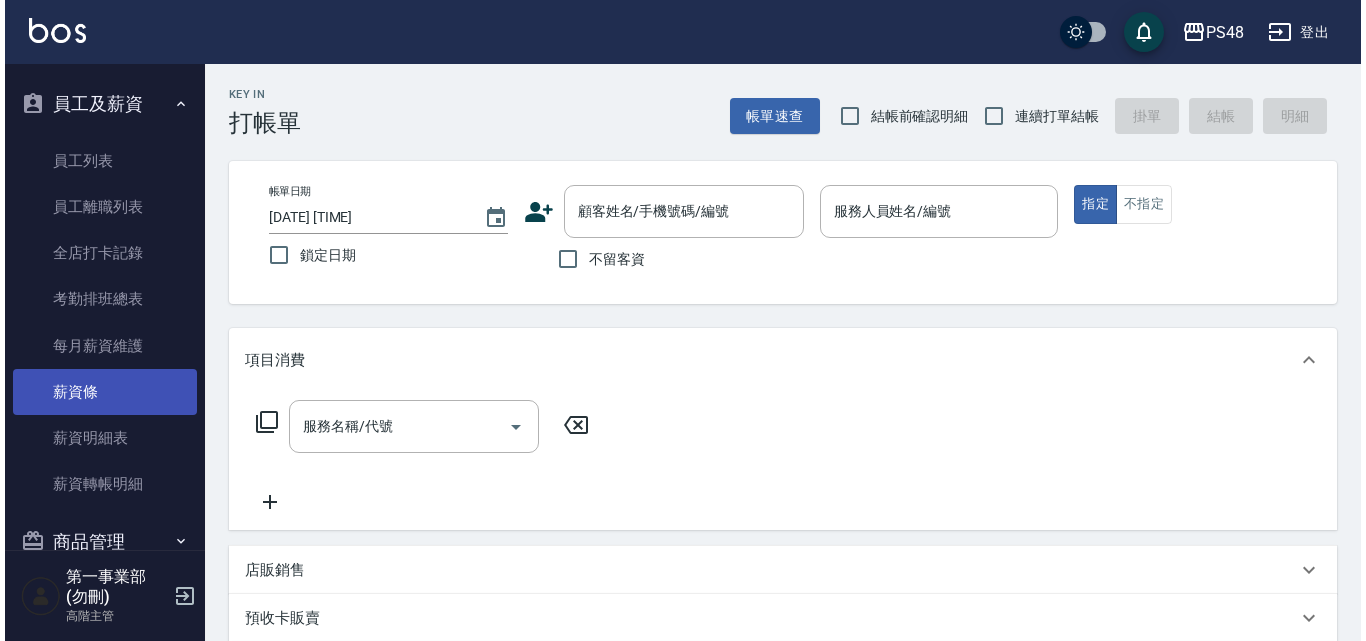 scroll, scrollTop: 300, scrollLeft: 0, axis: vertical 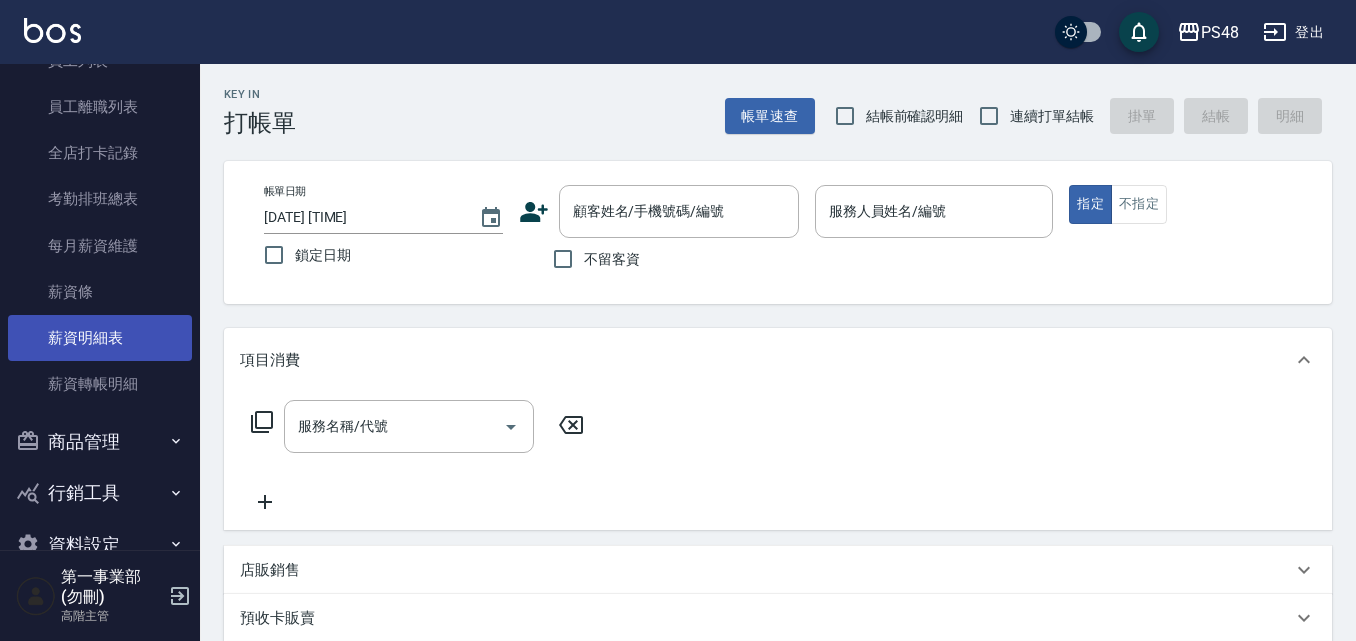 click on "薪資明細表" at bounding box center (100, 338) 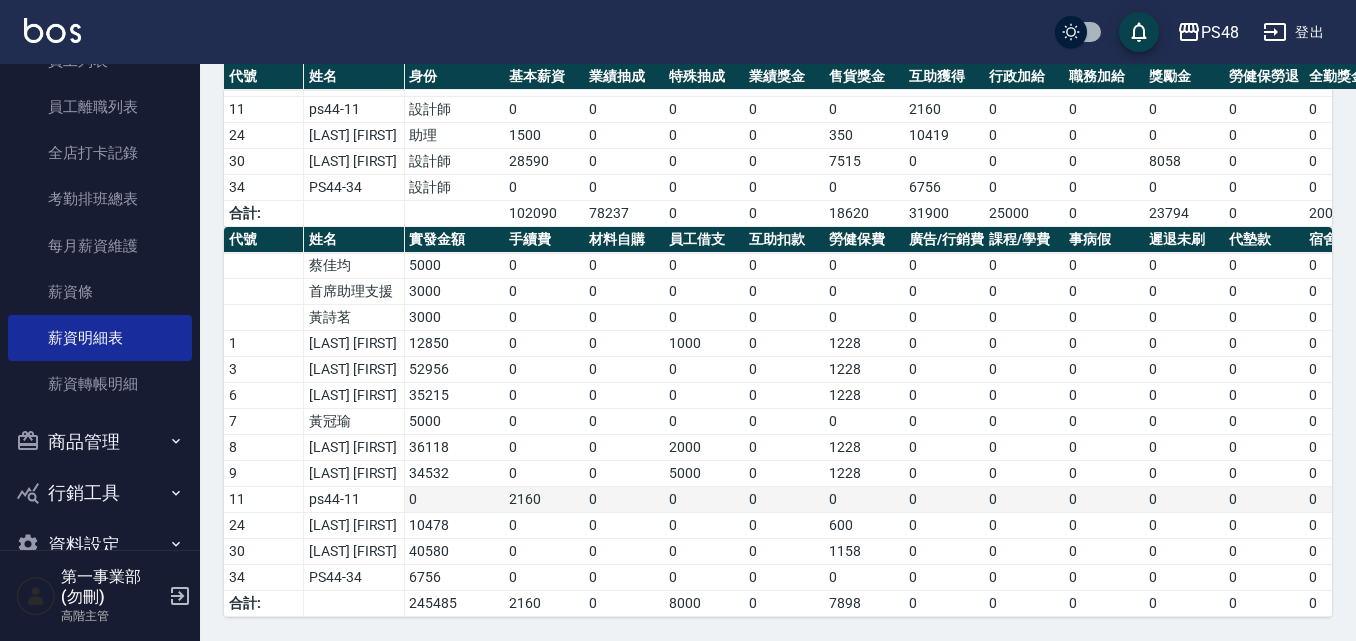 scroll, scrollTop: 401, scrollLeft: 0, axis: vertical 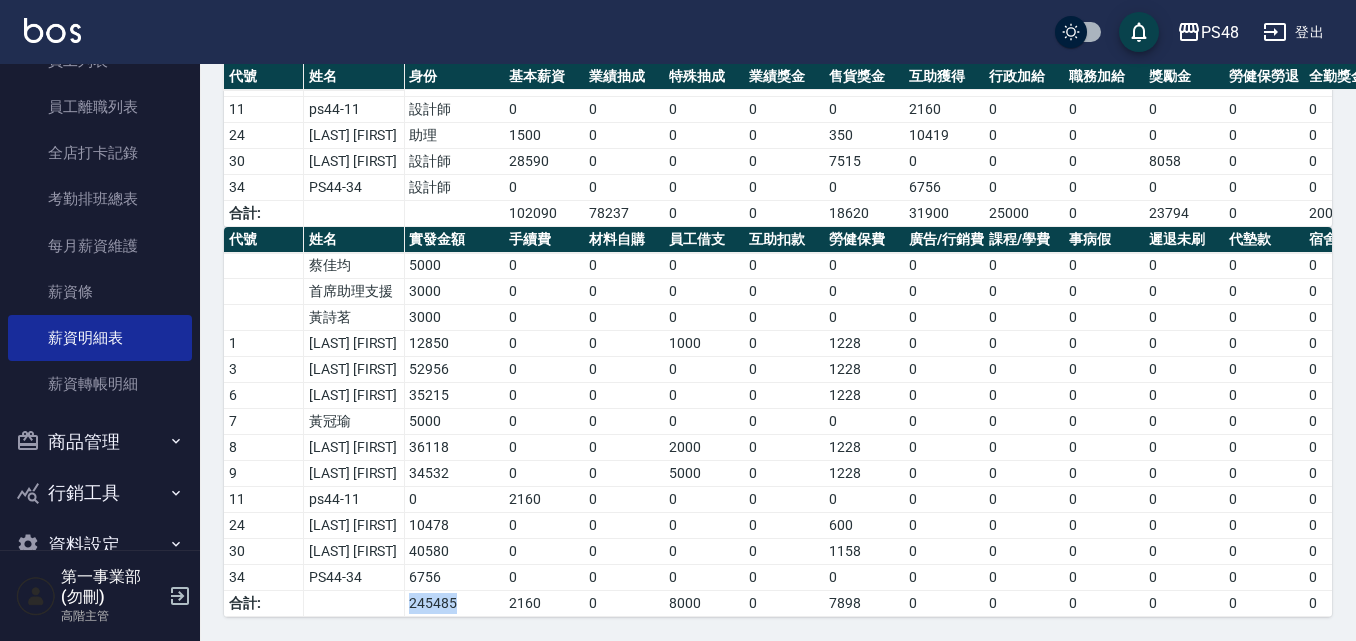 drag, startPoint x: 460, startPoint y: 588, endPoint x: 397, endPoint y: 578, distance: 63.788715 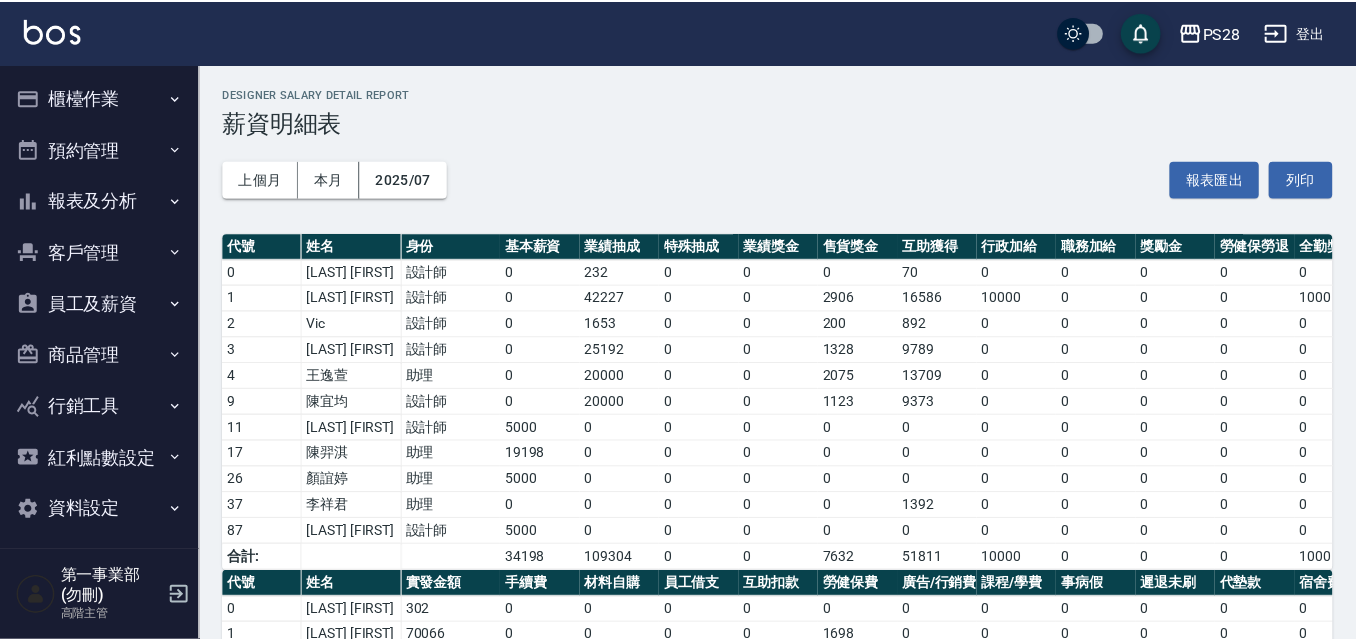 scroll, scrollTop: 0, scrollLeft: 0, axis: both 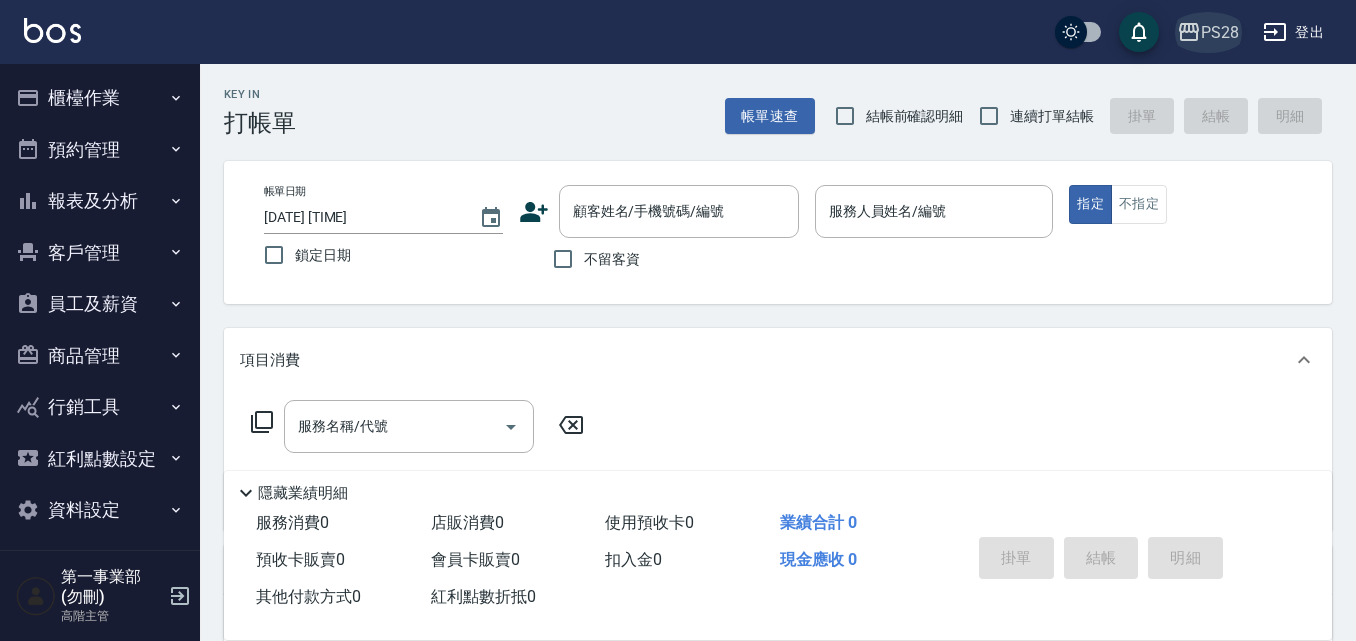click on "PS28" at bounding box center (1220, 32) 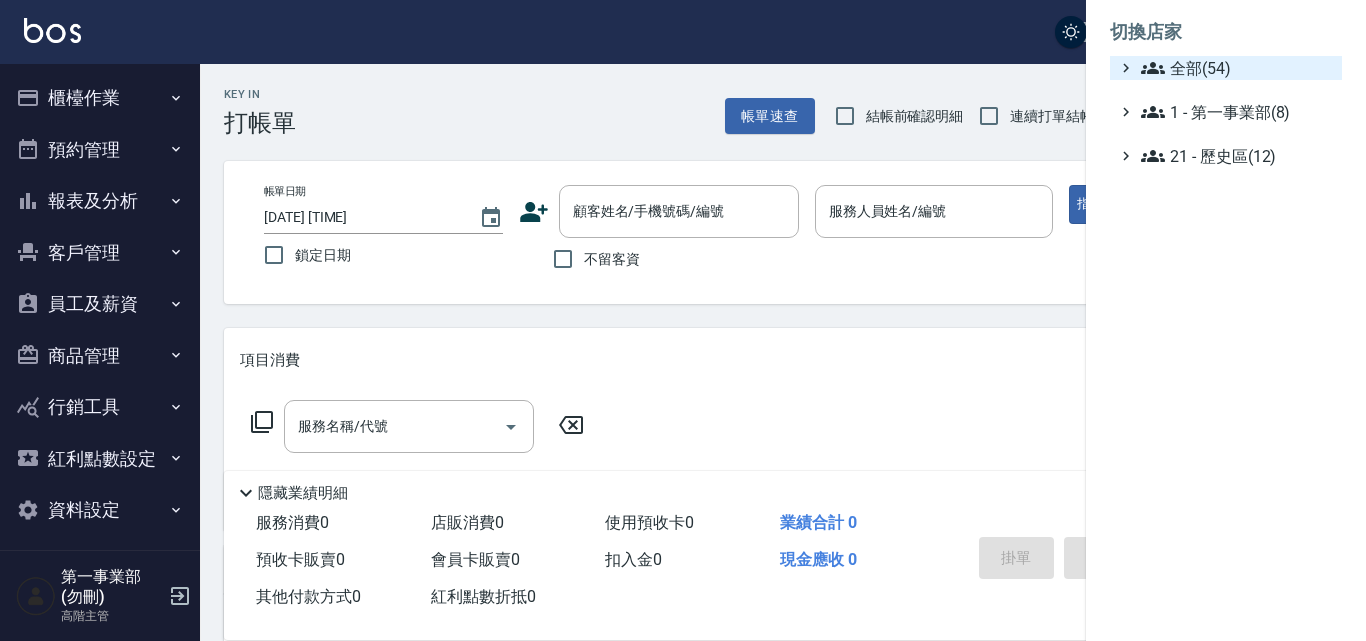 click on "全部(54)" at bounding box center [1237, 68] 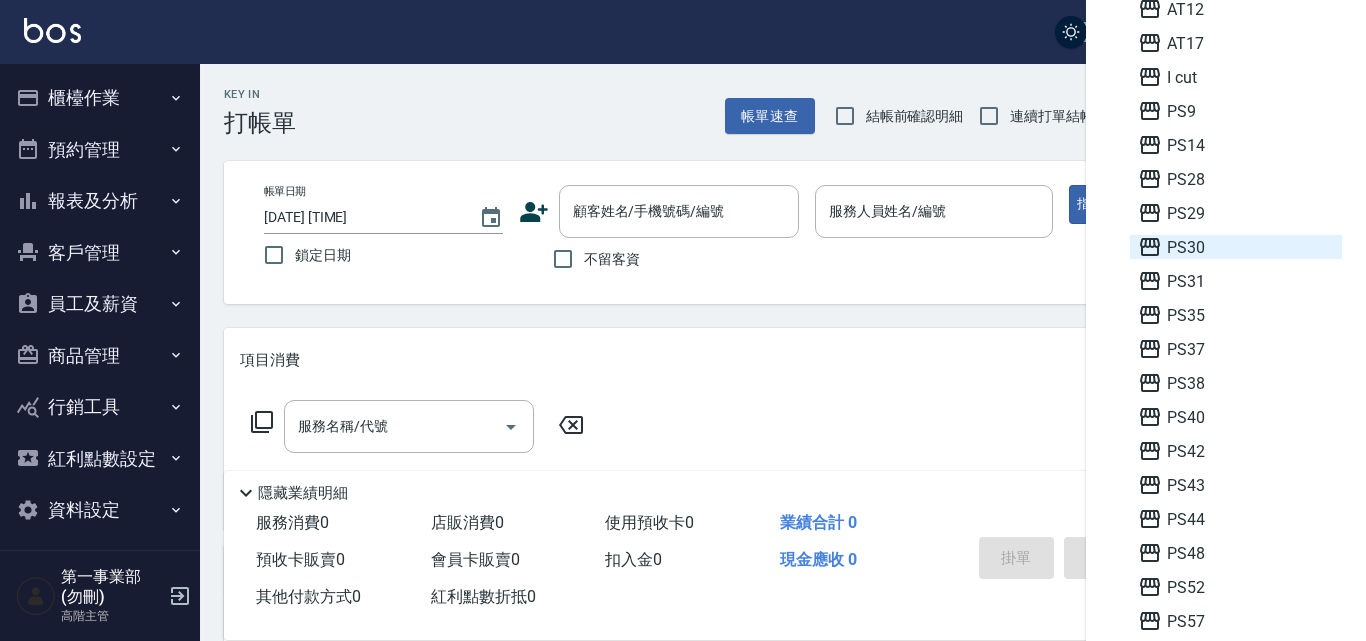 scroll, scrollTop: 300, scrollLeft: 0, axis: vertical 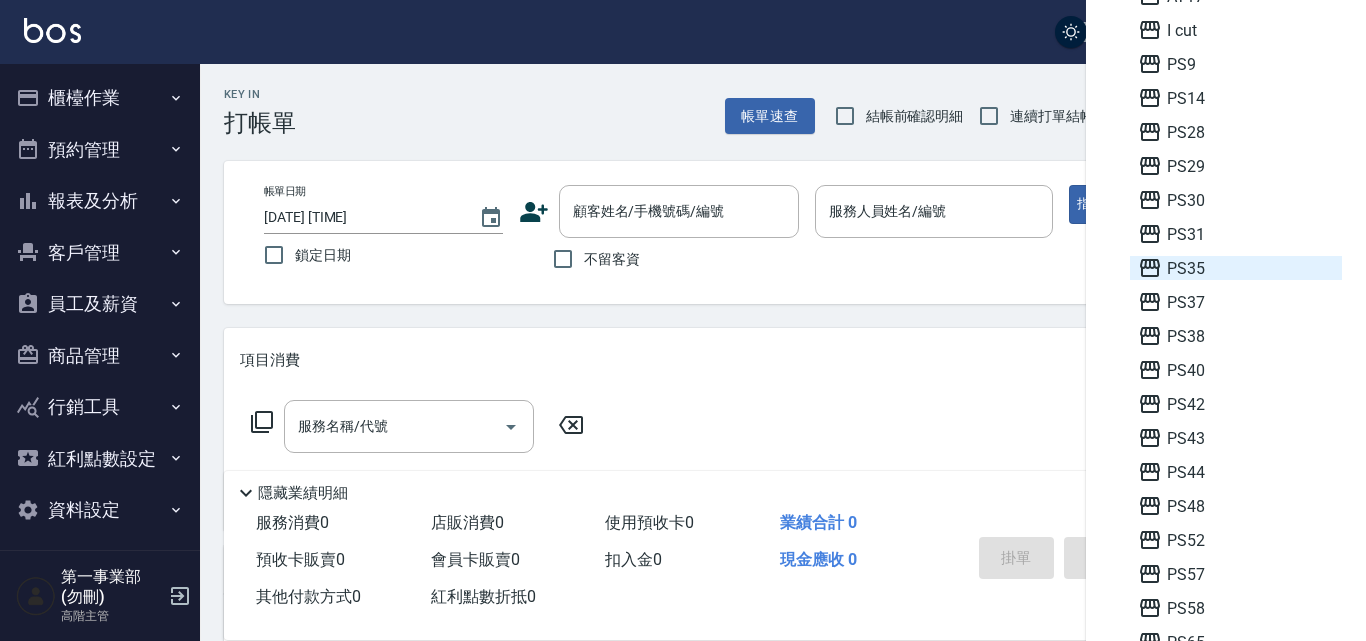 click on "PS35" at bounding box center [1236, 268] 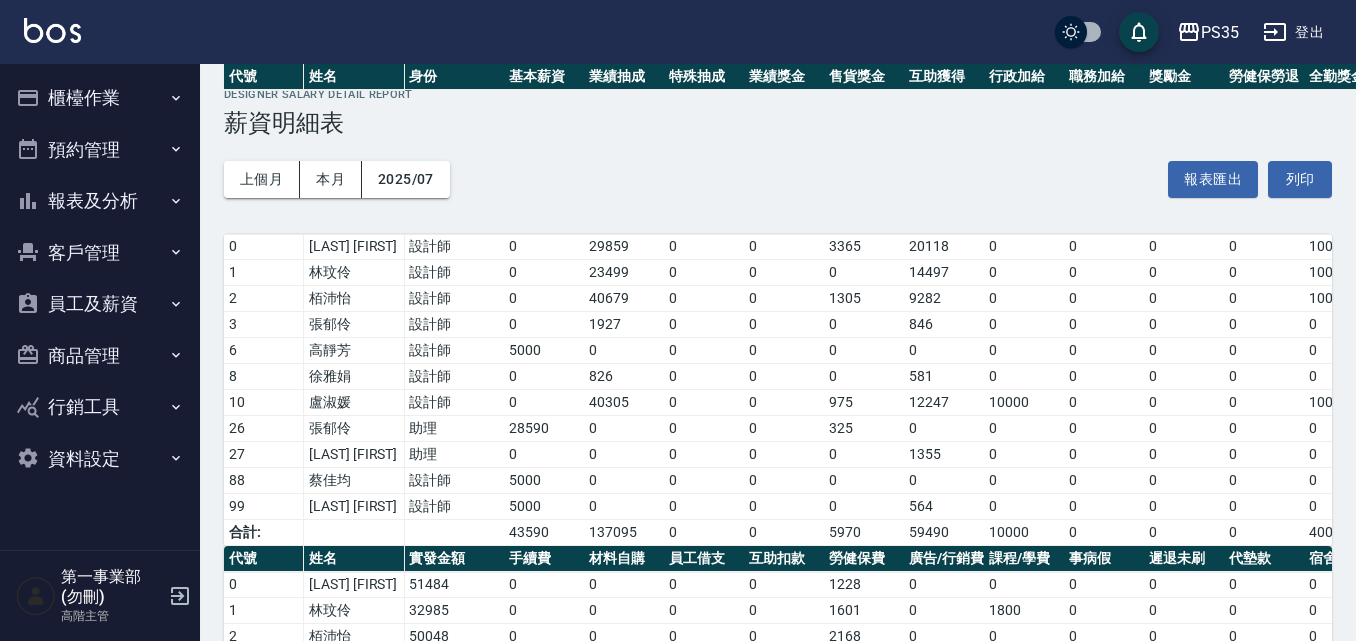scroll, scrollTop: 297, scrollLeft: 0, axis: vertical 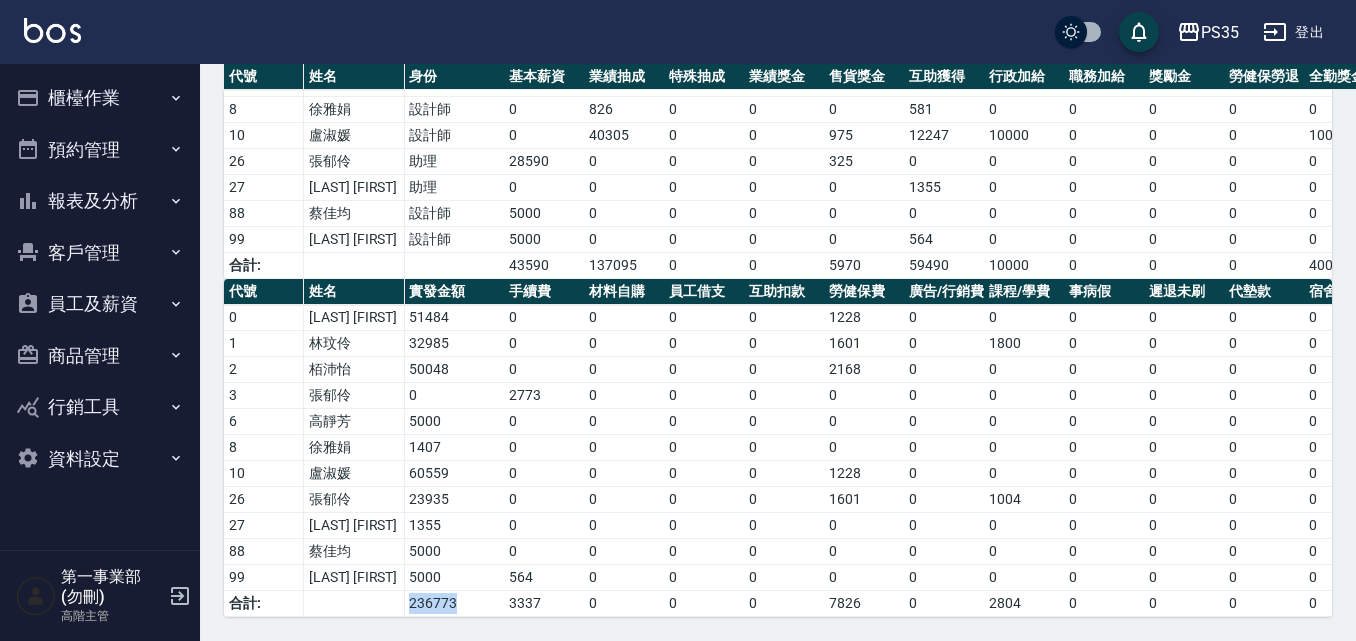 drag, startPoint x: 472, startPoint y: 591, endPoint x: 391, endPoint y: 592, distance: 81.00617 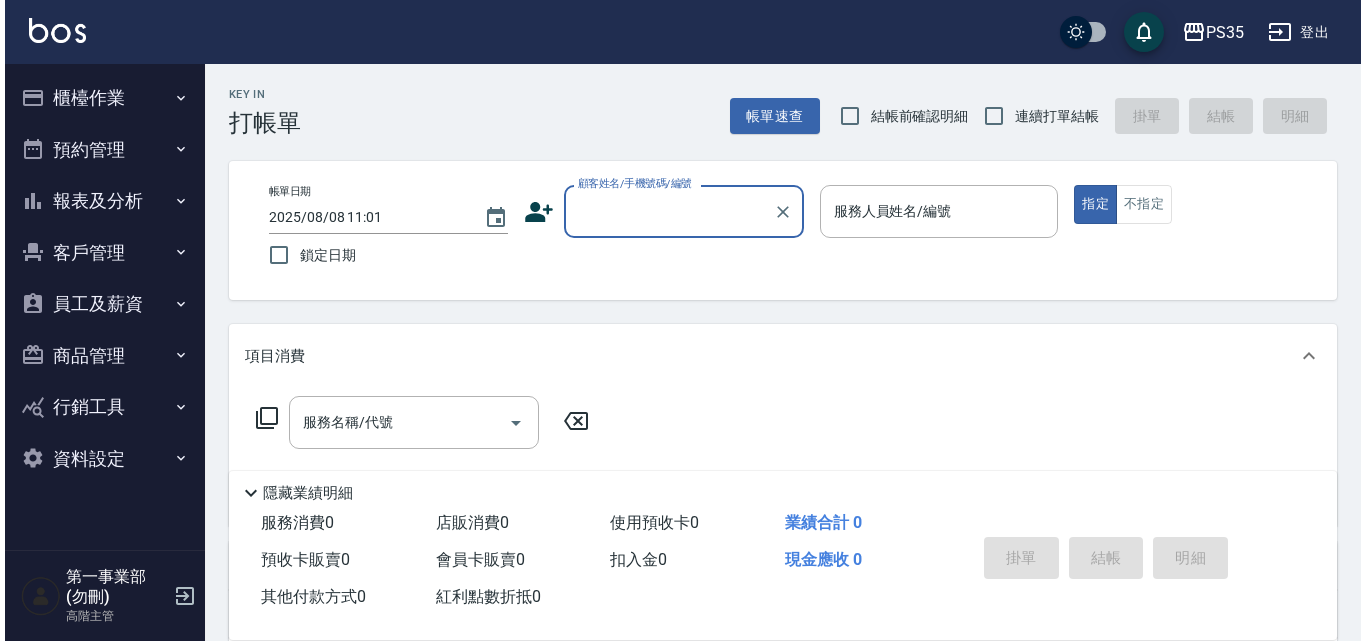 scroll, scrollTop: 0, scrollLeft: 0, axis: both 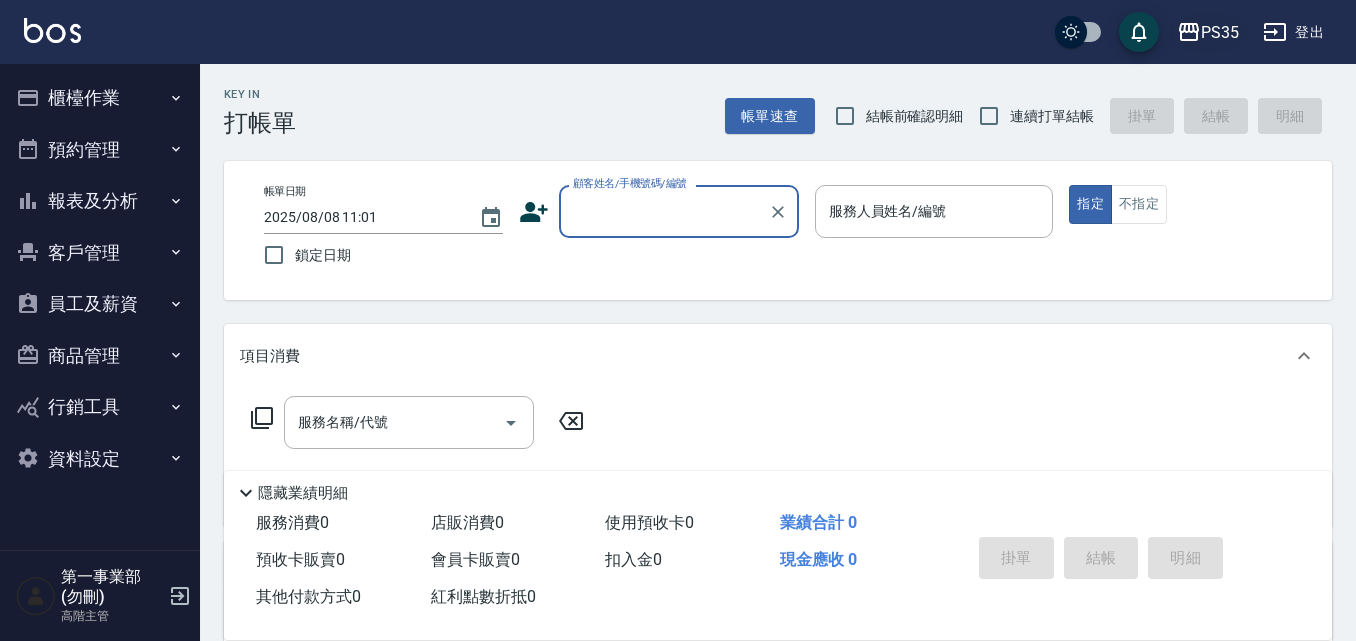 click on "PS35" at bounding box center (1220, 32) 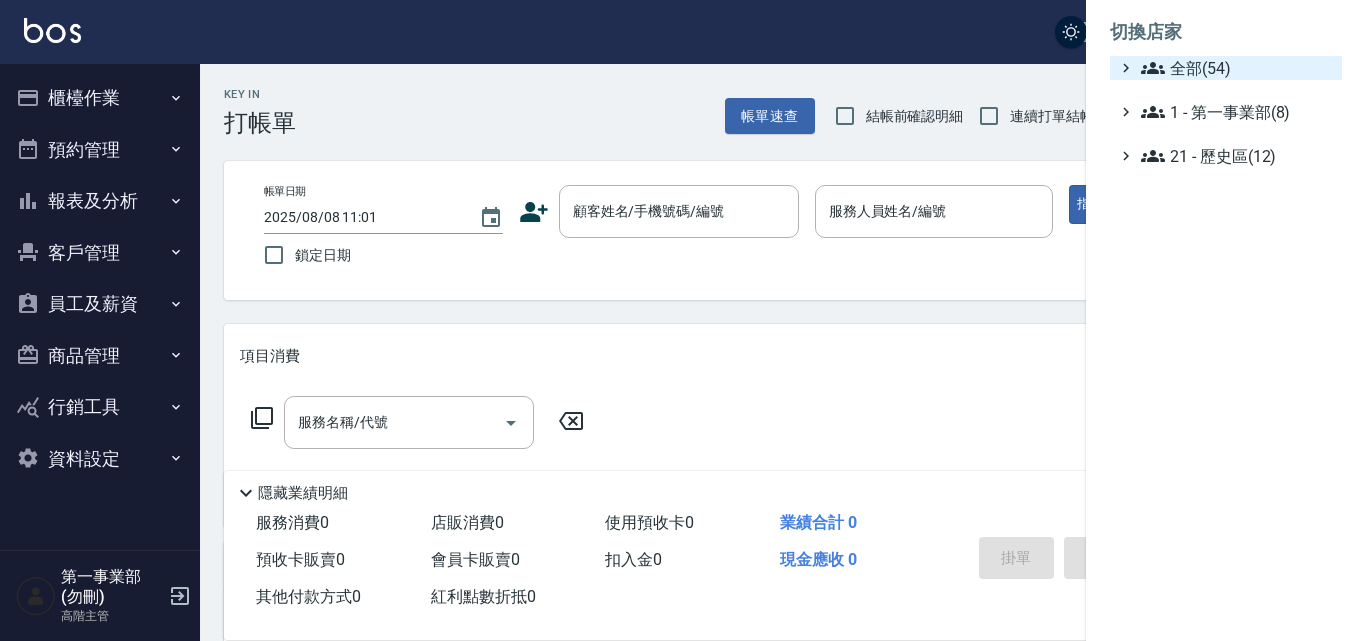 click on "全部(54)" at bounding box center (1237, 68) 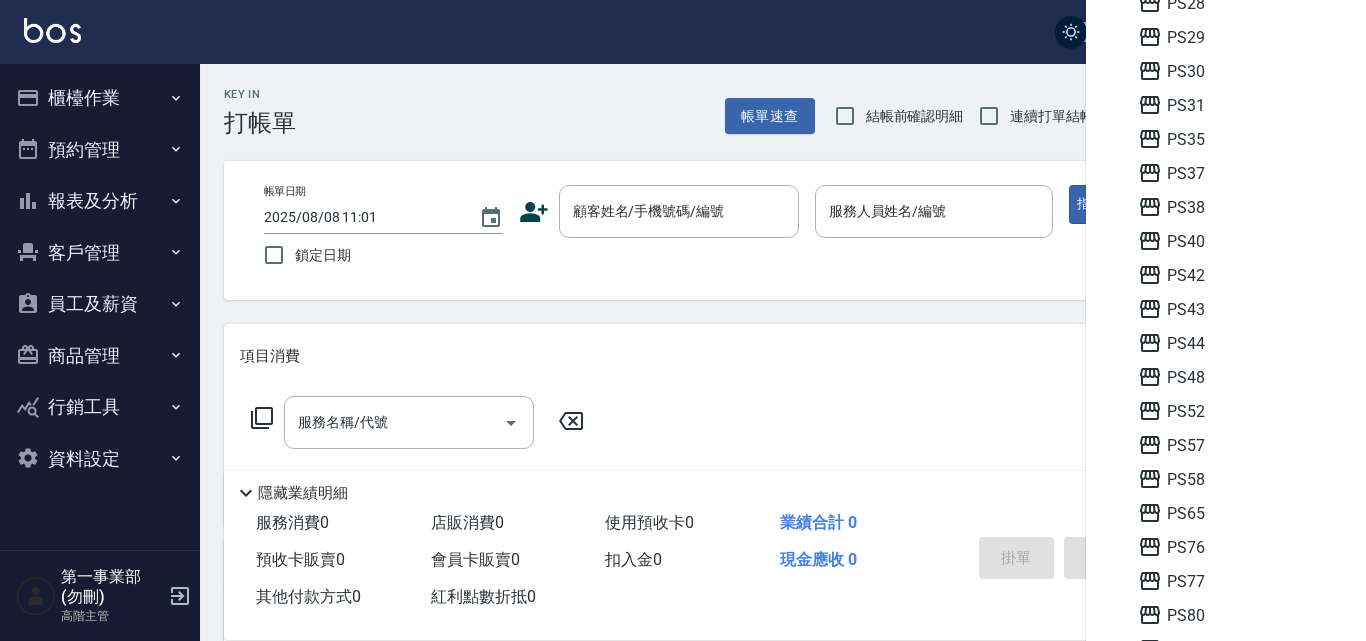 scroll, scrollTop: 500, scrollLeft: 0, axis: vertical 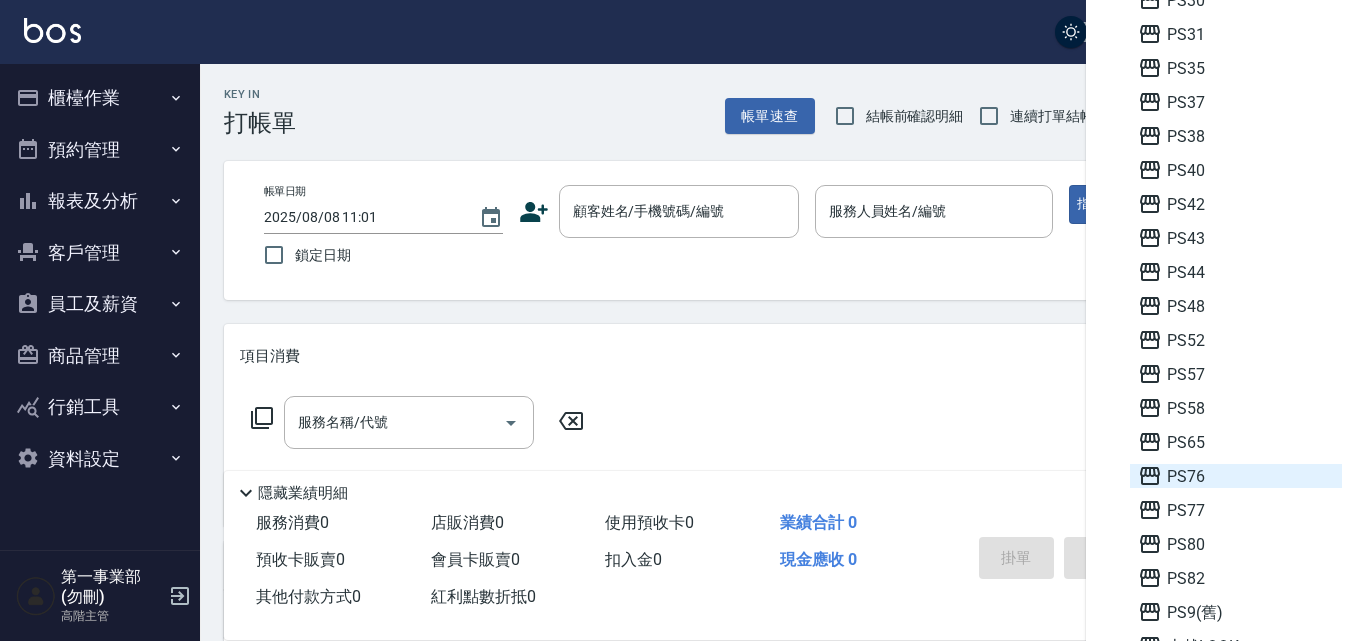 click on "PS76" at bounding box center [1236, 476] 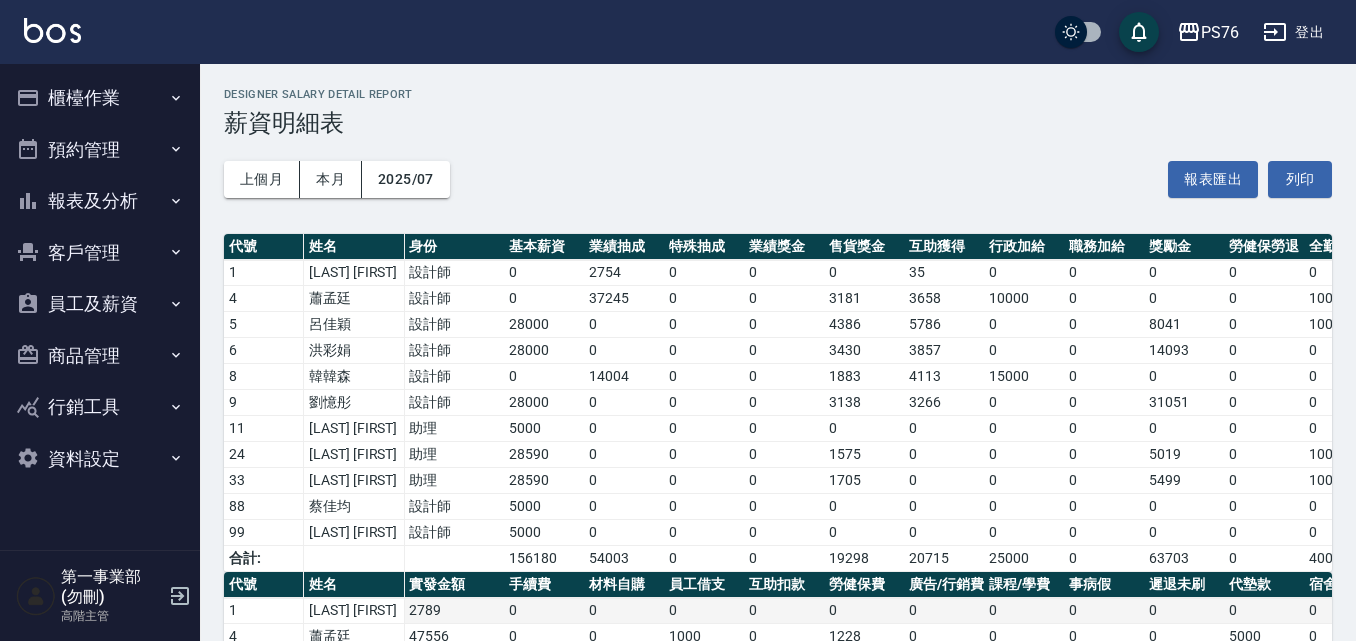 scroll, scrollTop: 297, scrollLeft: 0, axis: vertical 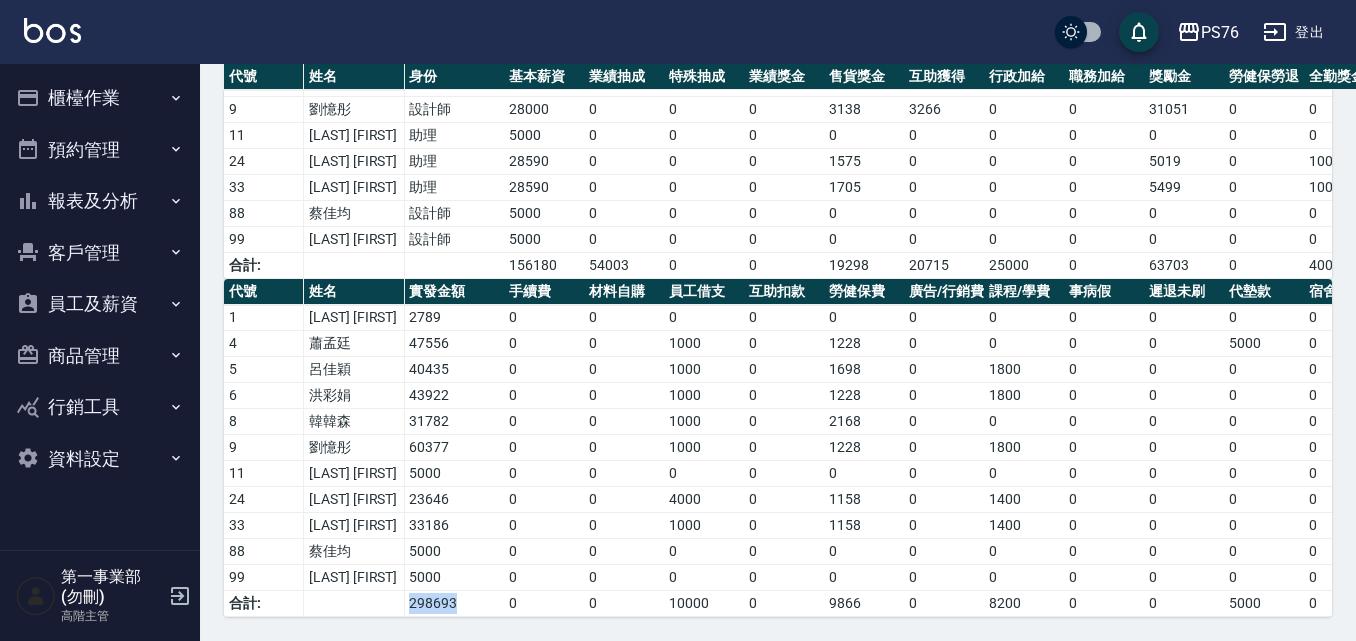 drag, startPoint x: 470, startPoint y: 582, endPoint x: 384, endPoint y: 595, distance: 86.977005 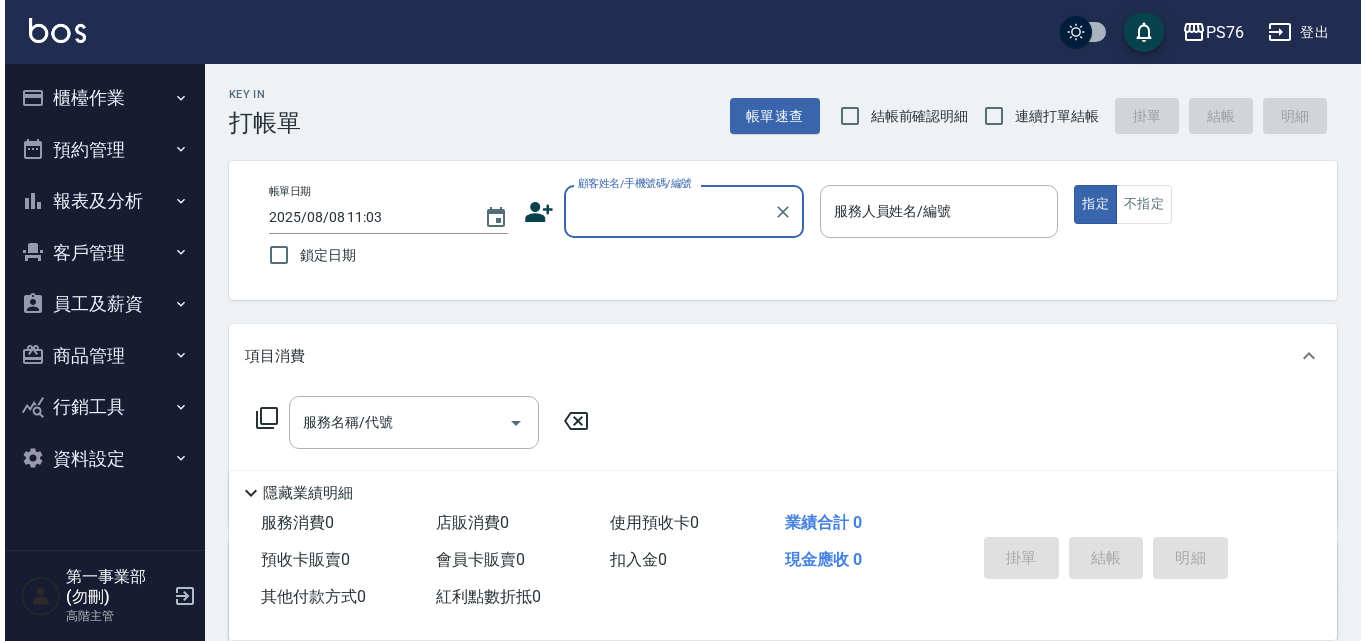 scroll, scrollTop: 0, scrollLeft: 0, axis: both 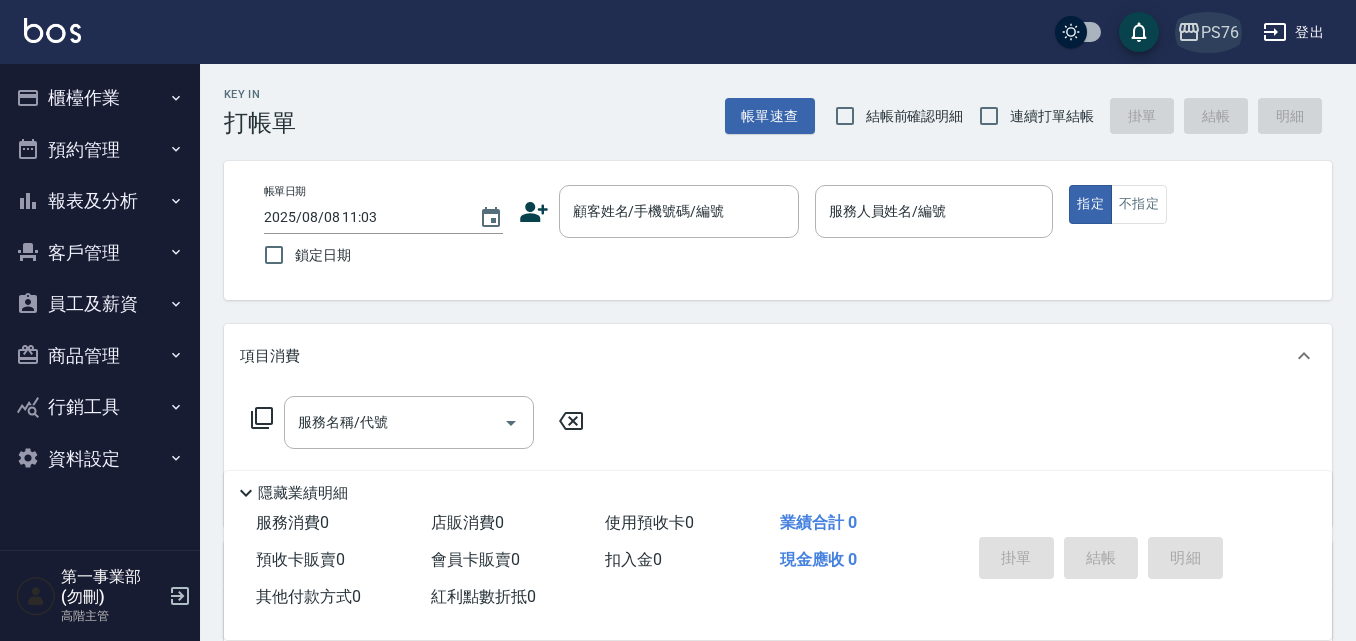 click on "PS76" at bounding box center [1220, 32] 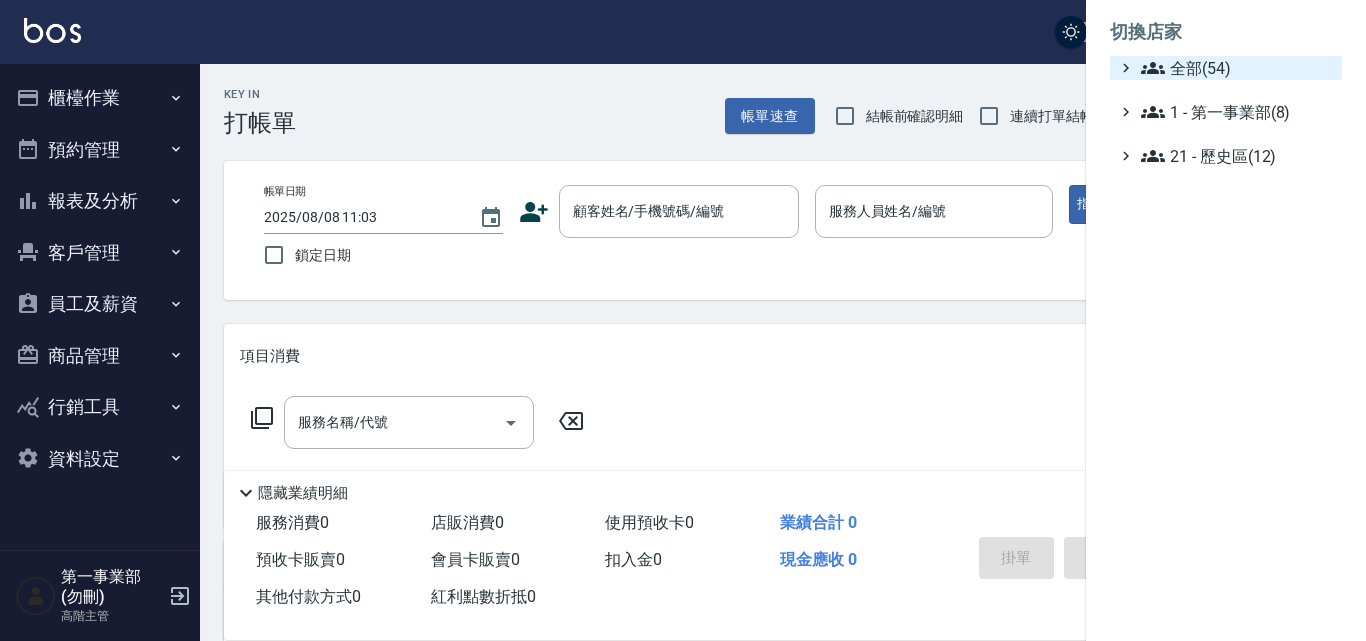 click on "全部(54)" at bounding box center (1237, 68) 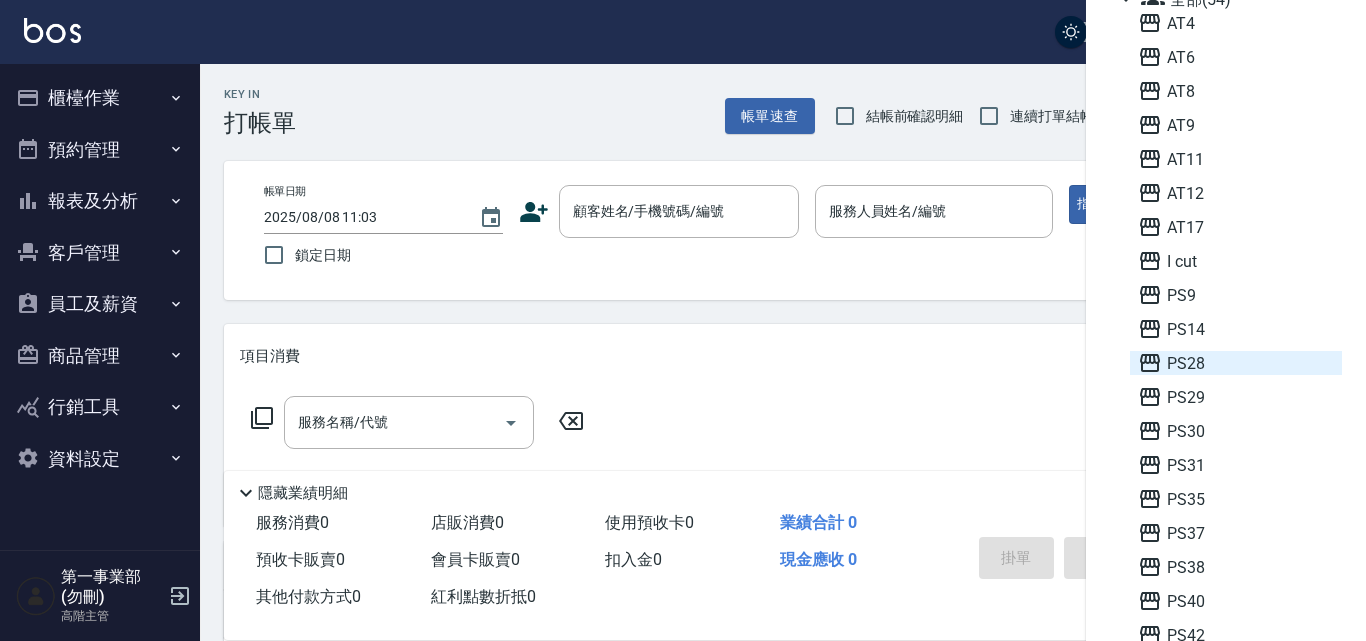 scroll, scrollTop: 100, scrollLeft: 0, axis: vertical 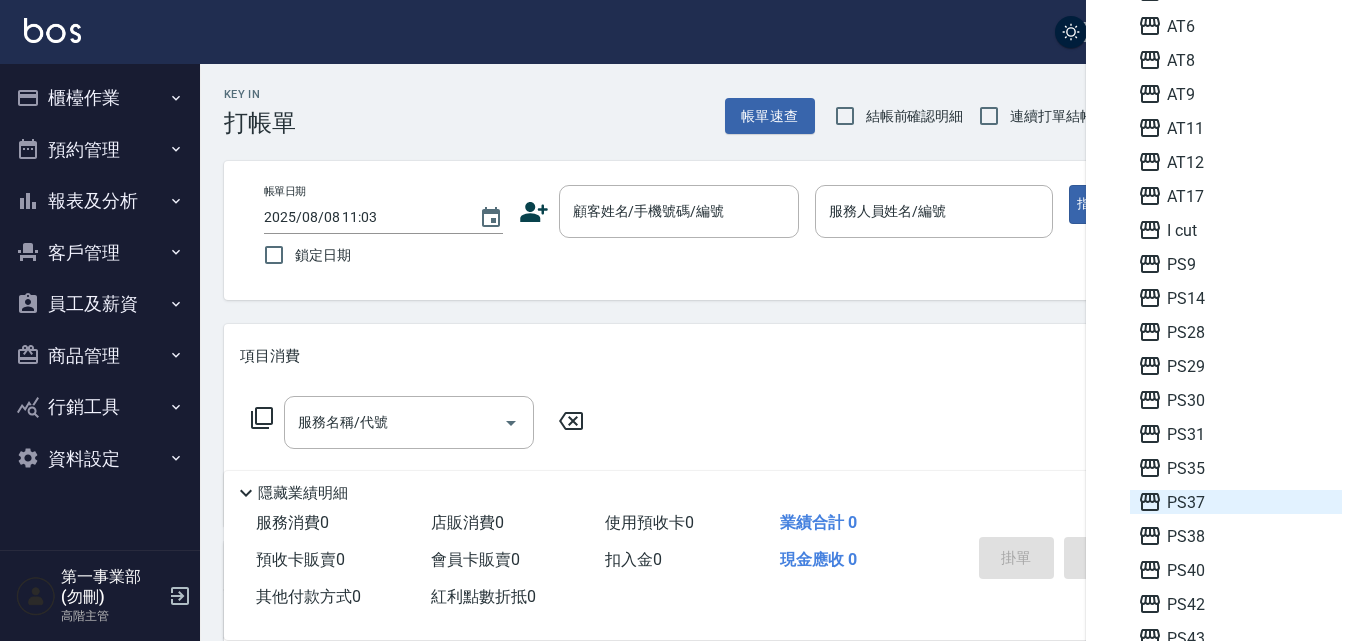 click on "PS37" at bounding box center (1236, 502) 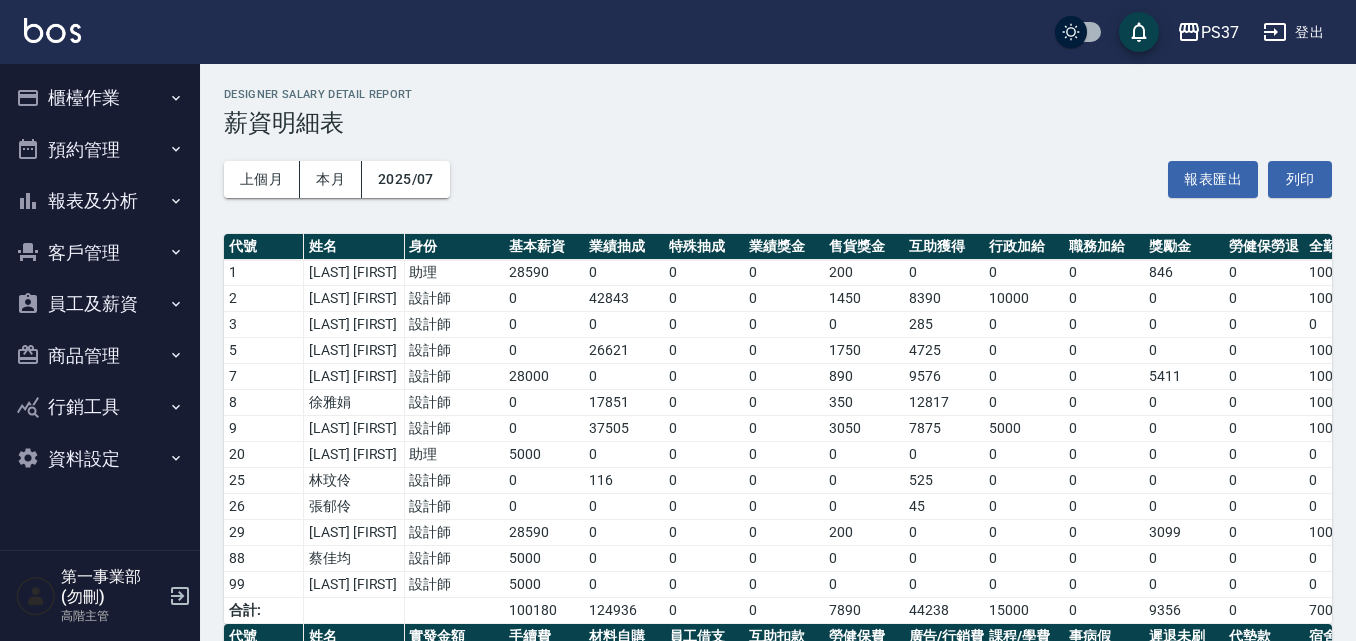 scroll, scrollTop: 401, scrollLeft: 0, axis: vertical 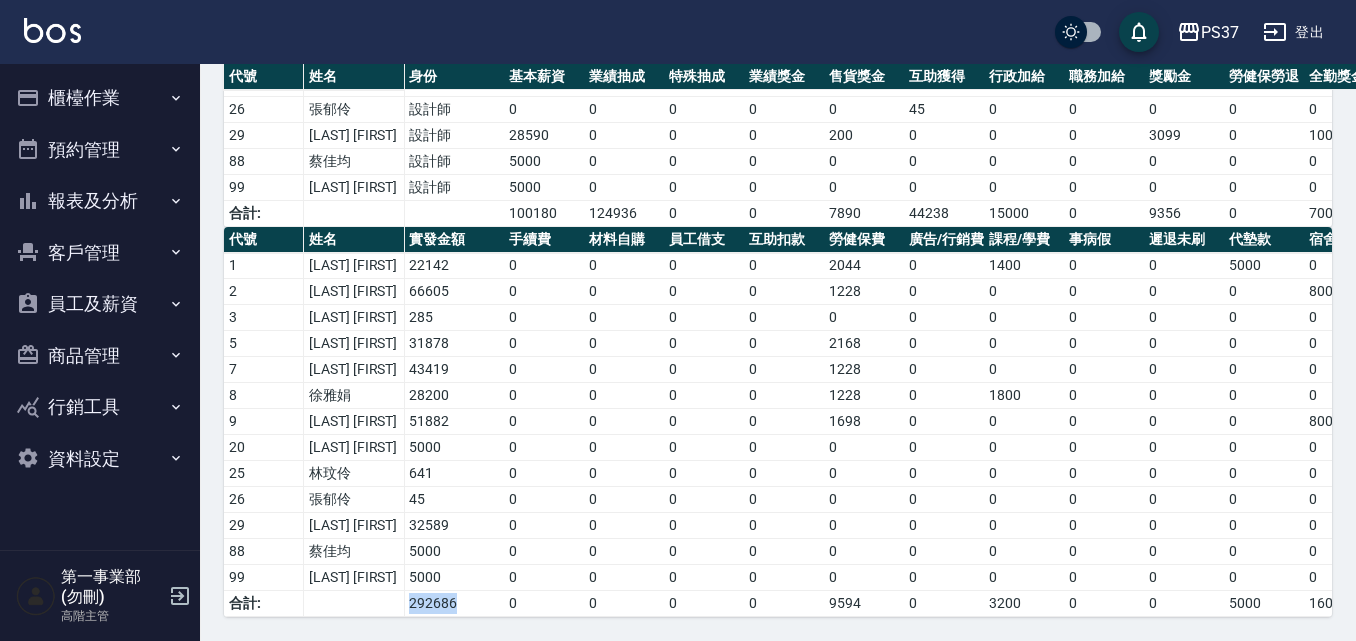 drag, startPoint x: 475, startPoint y: 588, endPoint x: 362, endPoint y: 598, distance: 113.44161 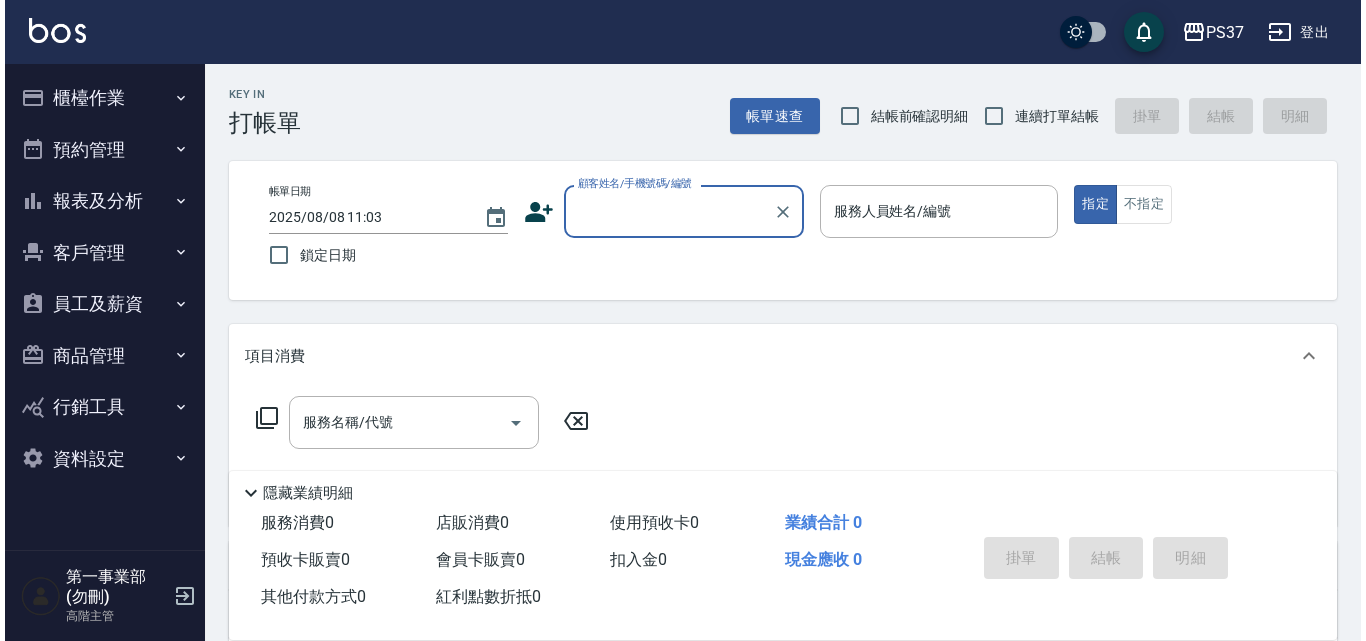 scroll, scrollTop: 0, scrollLeft: 0, axis: both 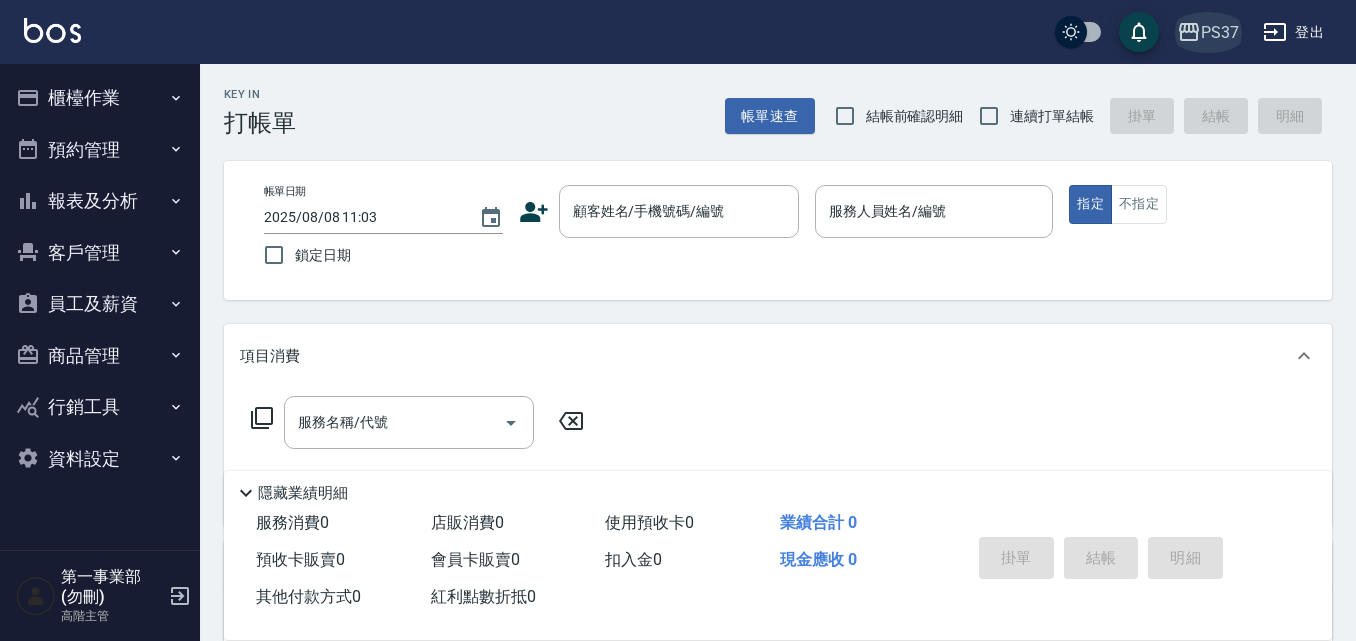 click on "PS37" at bounding box center [1220, 32] 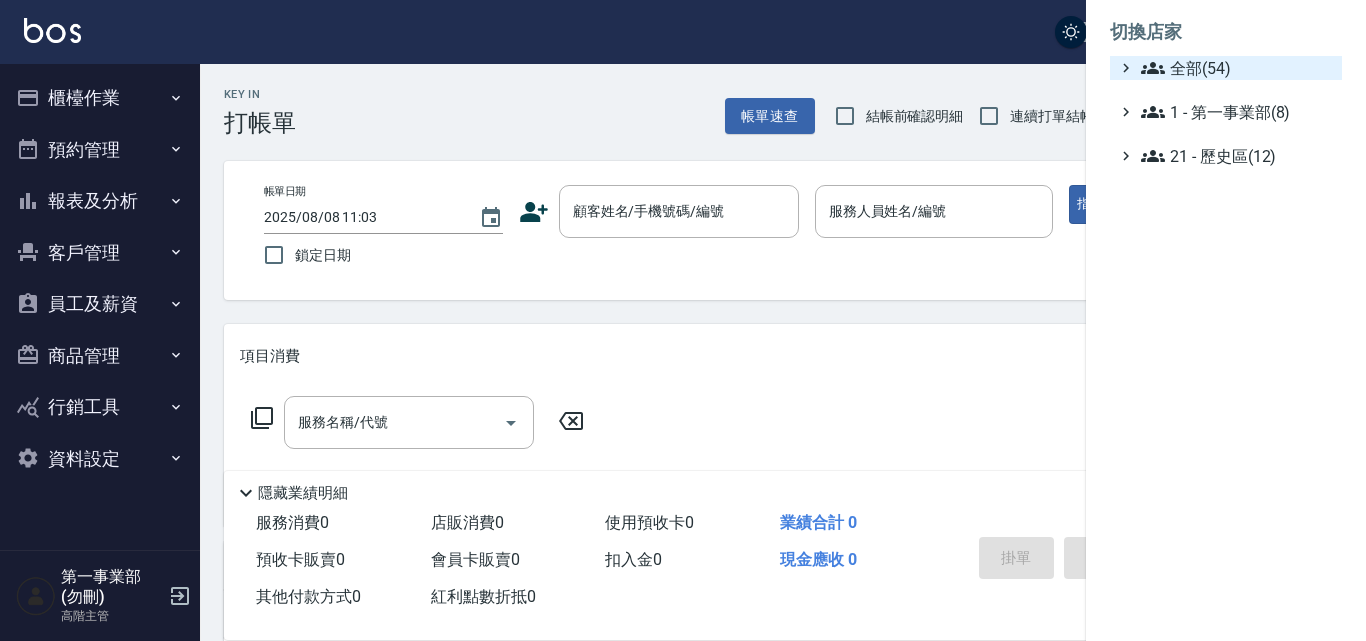 click on "全部(54)" at bounding box center (1237, 68) 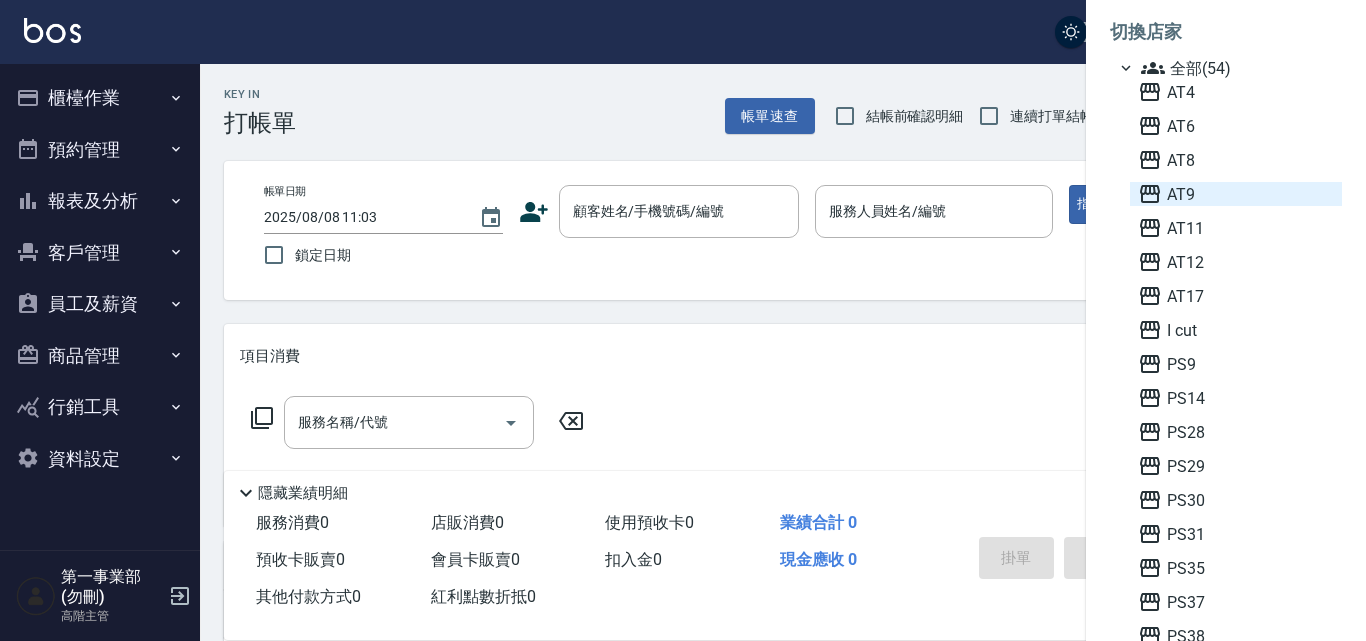 scroll, scrollTop: 100, scrollLeft: 0, axis: vertical 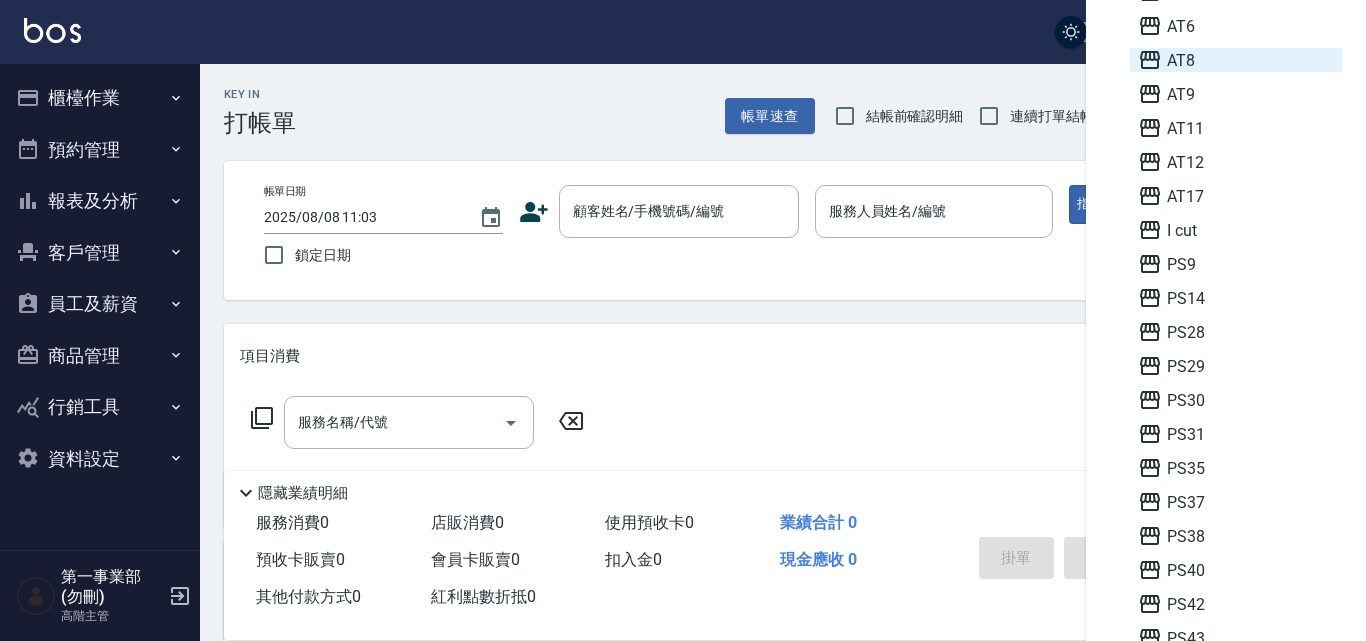 click on "AT8" at bounding box center [1236, 60] 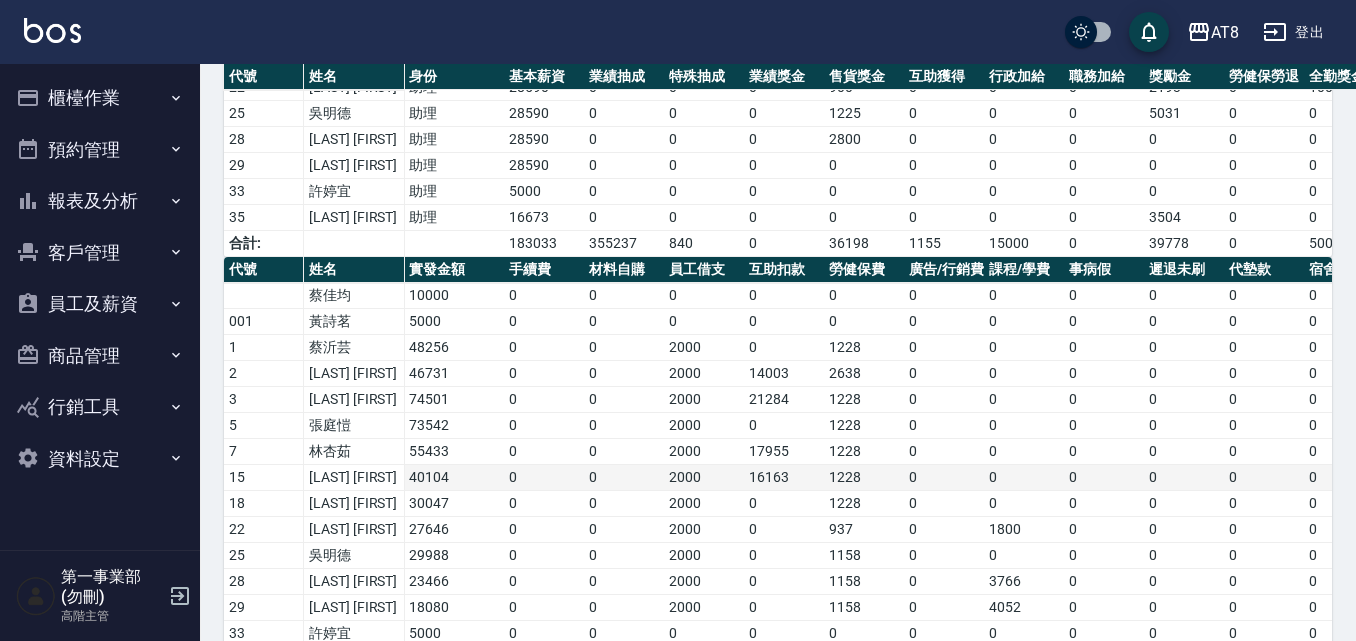 scroll, scrollTop: 505, scrollLeft: 0, axis: vertical 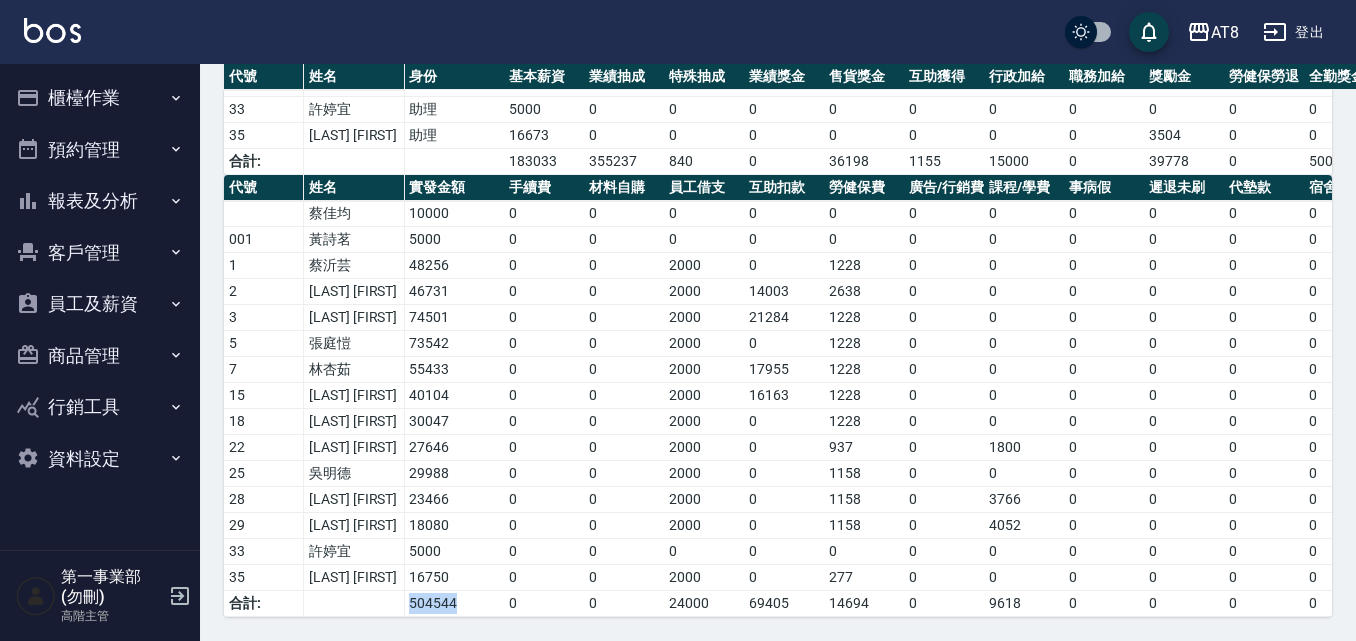 drag, startPoint x: 480, startPoint y: 588, endPoint x: 401, endPoint y: 593, distance: 79.15807 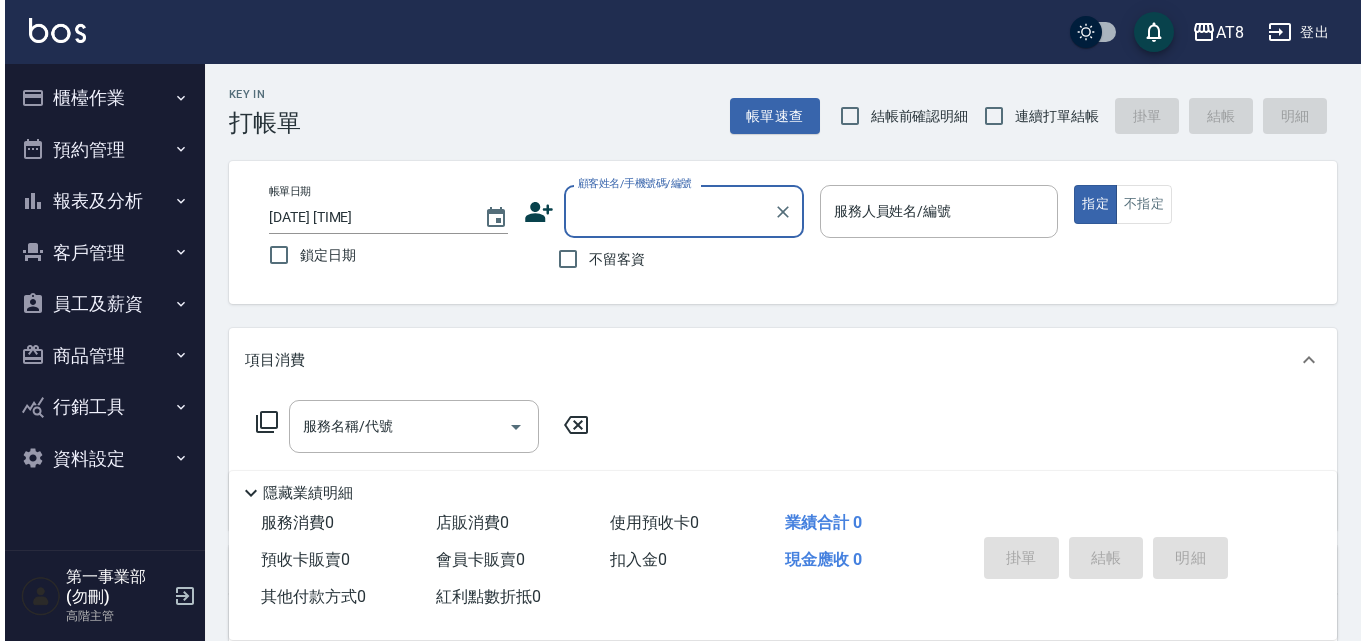 scroll, scrollTop: 0, scrollLeft: 0, axis: both 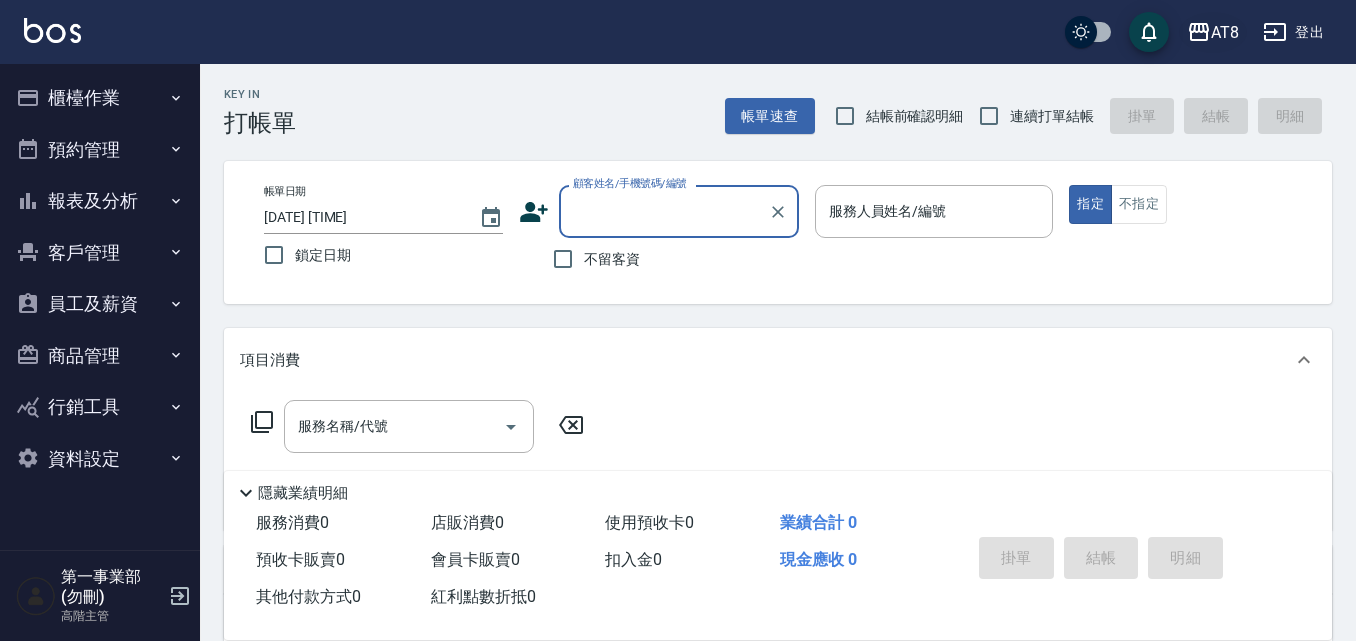 click on "AT8" at bounding box center (1213, 32) 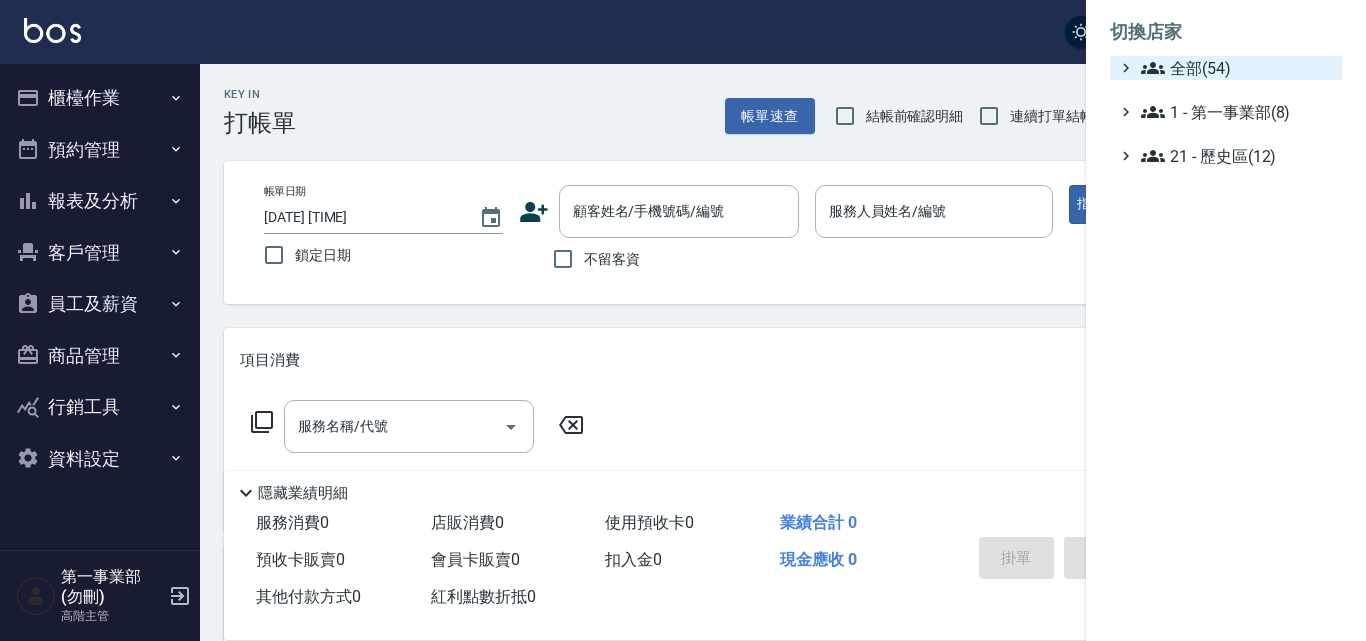 click on "全部(54)" at bounding box center (1237, 68) 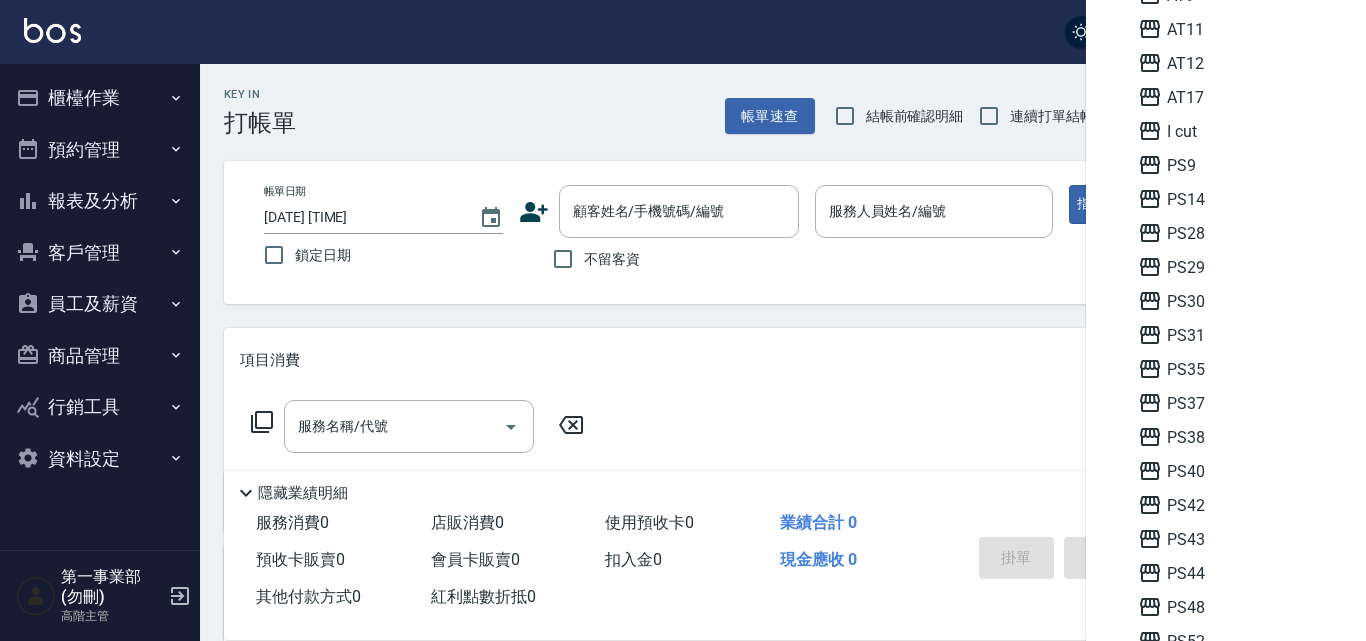 scroll, scrollTop: 200, scrollLeft: 0, axis: vertical 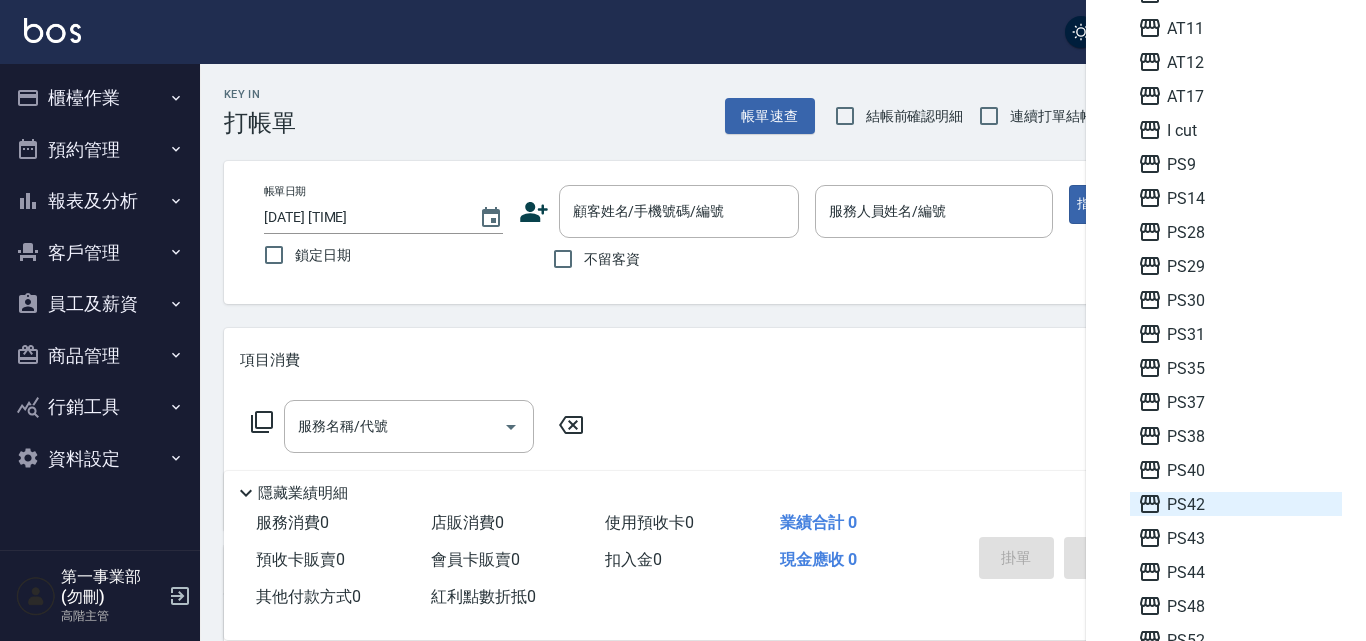 click on "PS42" at bounding box center [1236, 504] 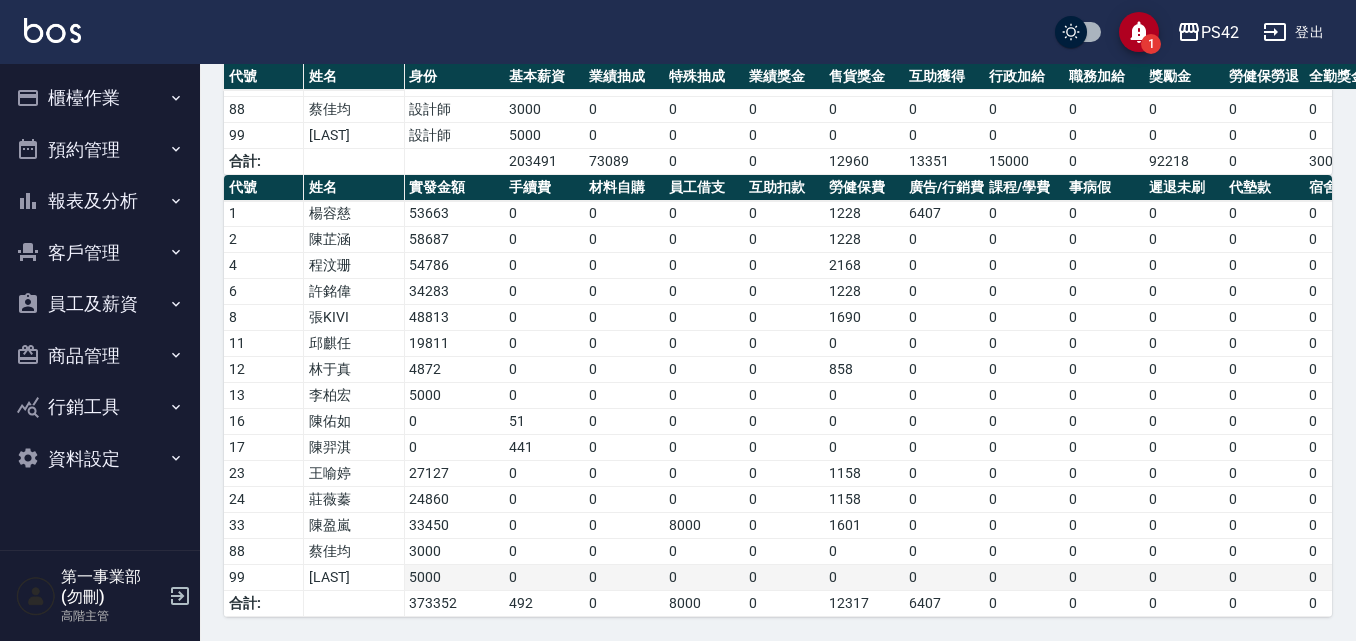 scroll, scrollTop: 505, scrollLeft: 0, axis: vertical 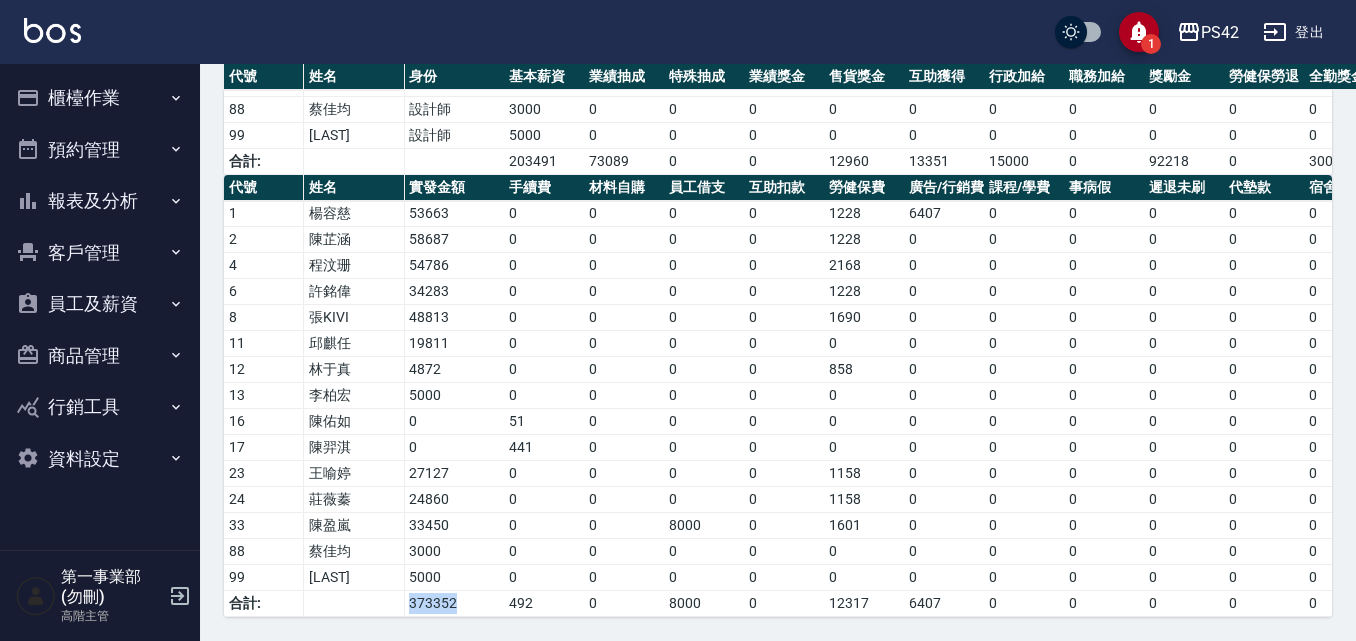 drag, startPoint x: 477, startPoint y: 590, endPoint x: 383, endPoint y: 593, distance: 94.04786 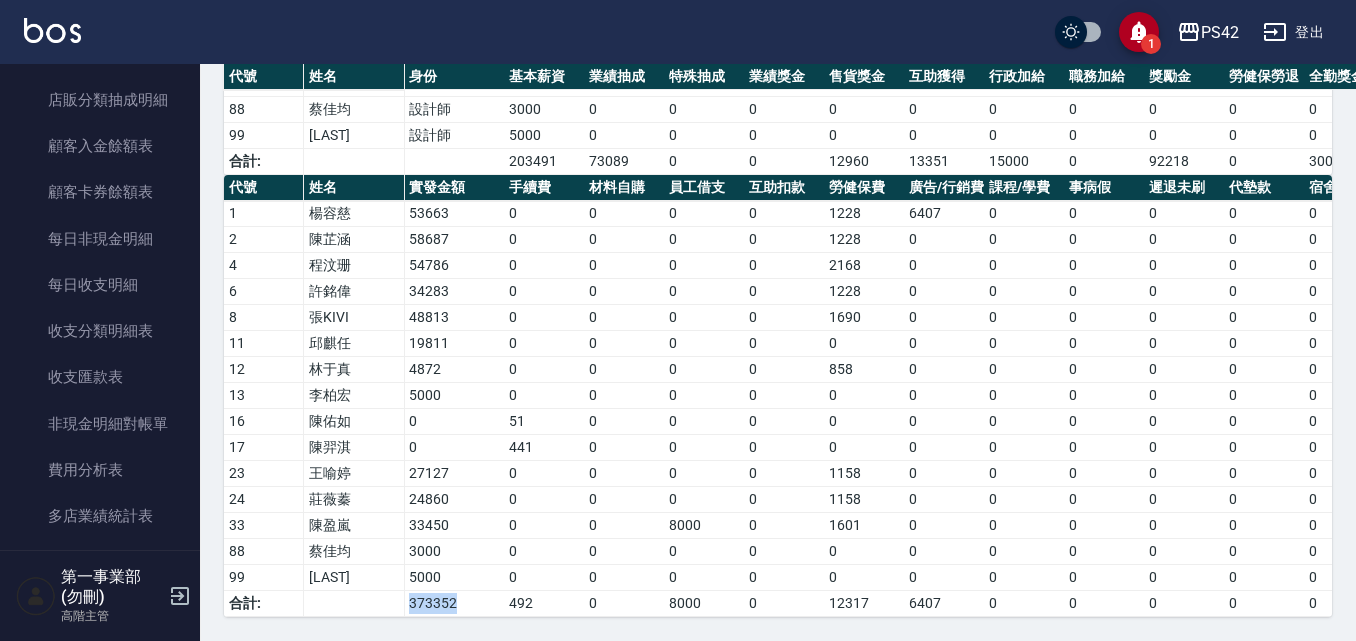 scroll, scrollTop: 1500, scrollLeft: 0, axis: vertical 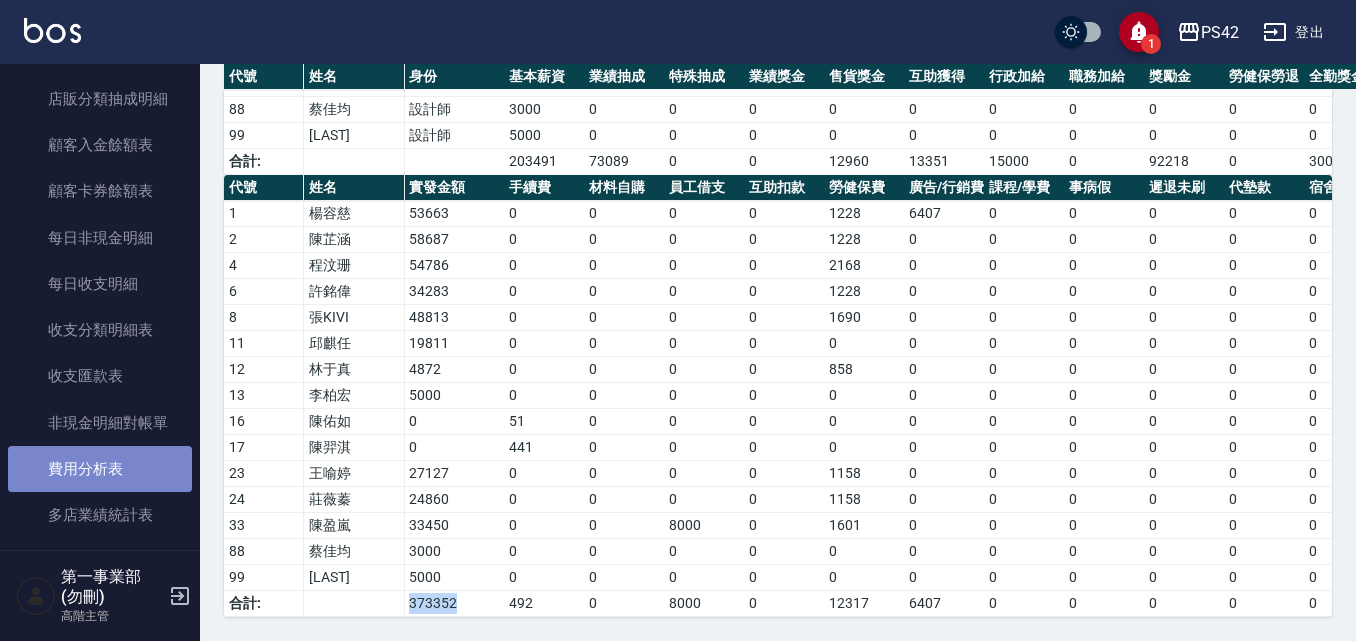click on "費用分析表" at bounding box center [100, 469] 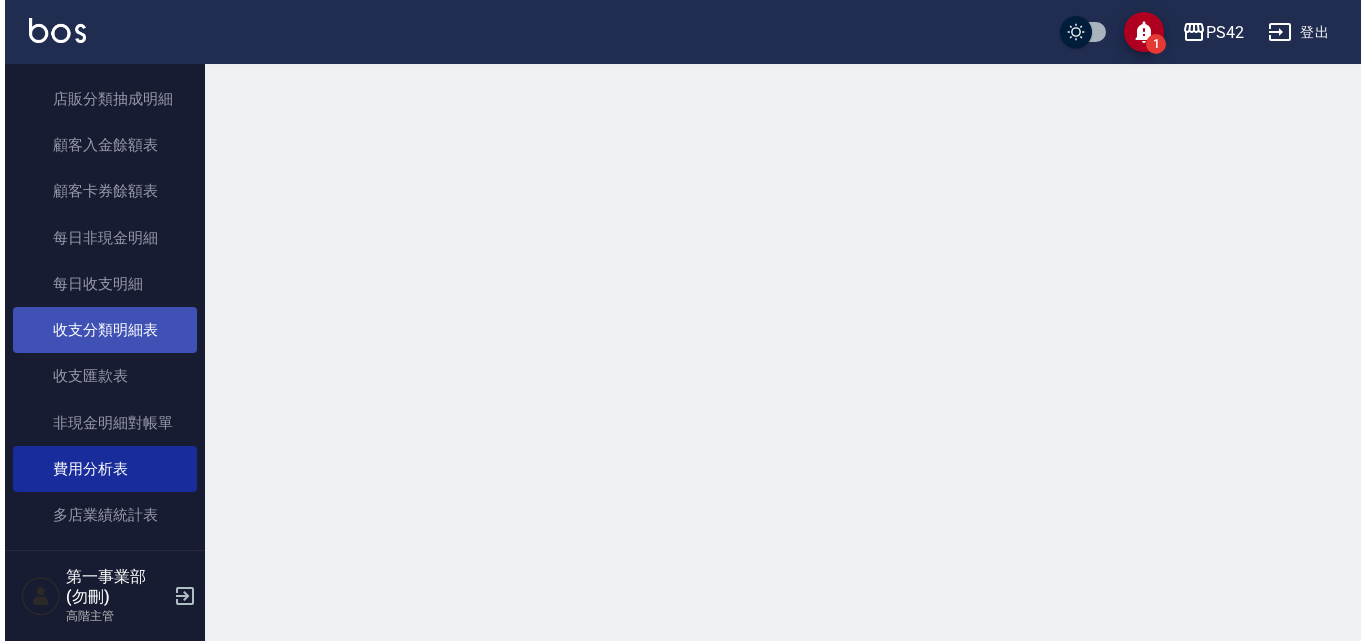 scroll, scrollTop: 0, scrollLeft: 0, axis: both 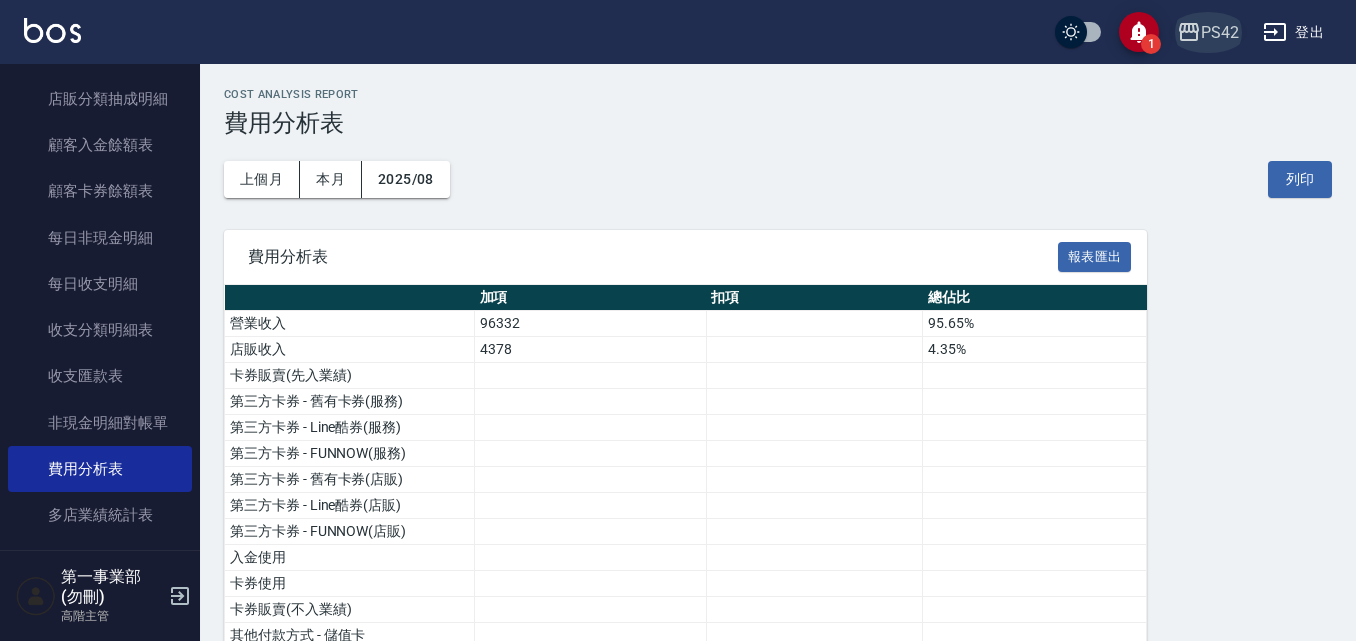 click on "PS42" at bounding box center (1220, 32) 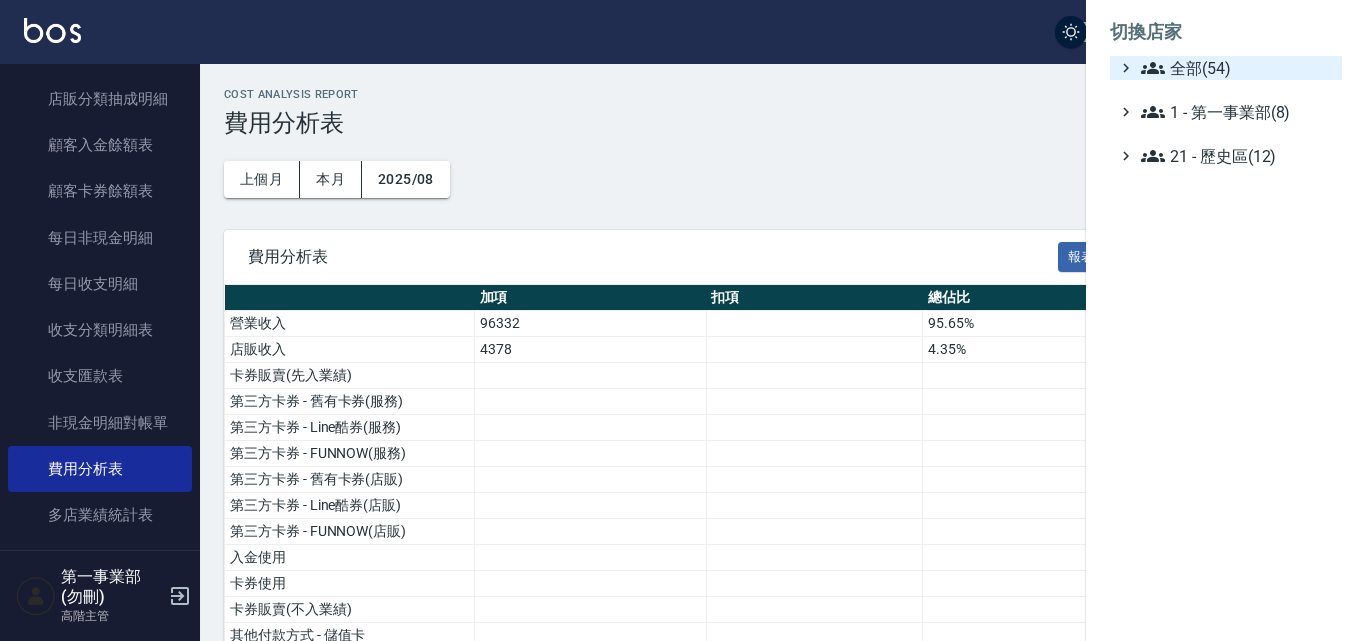 click on "全部(54)" at bounding box center [1237, 68] 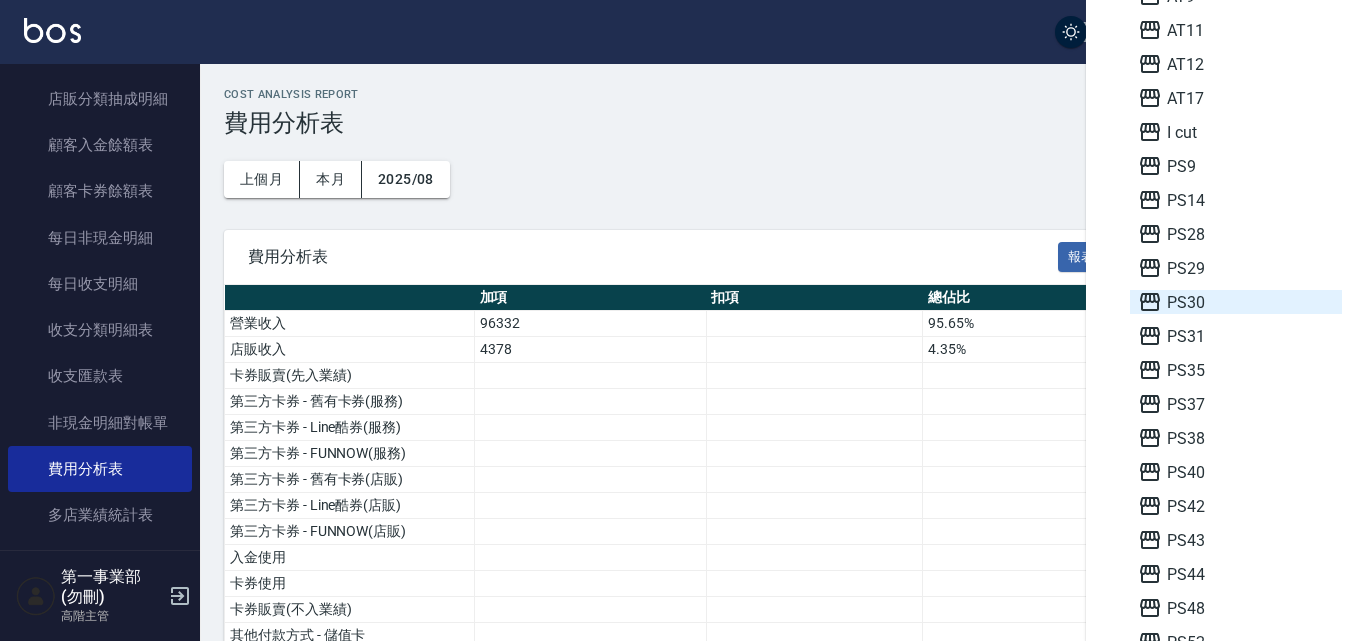 scroll, scrollTop: 200, scrollLeft: 0, axis: vertical 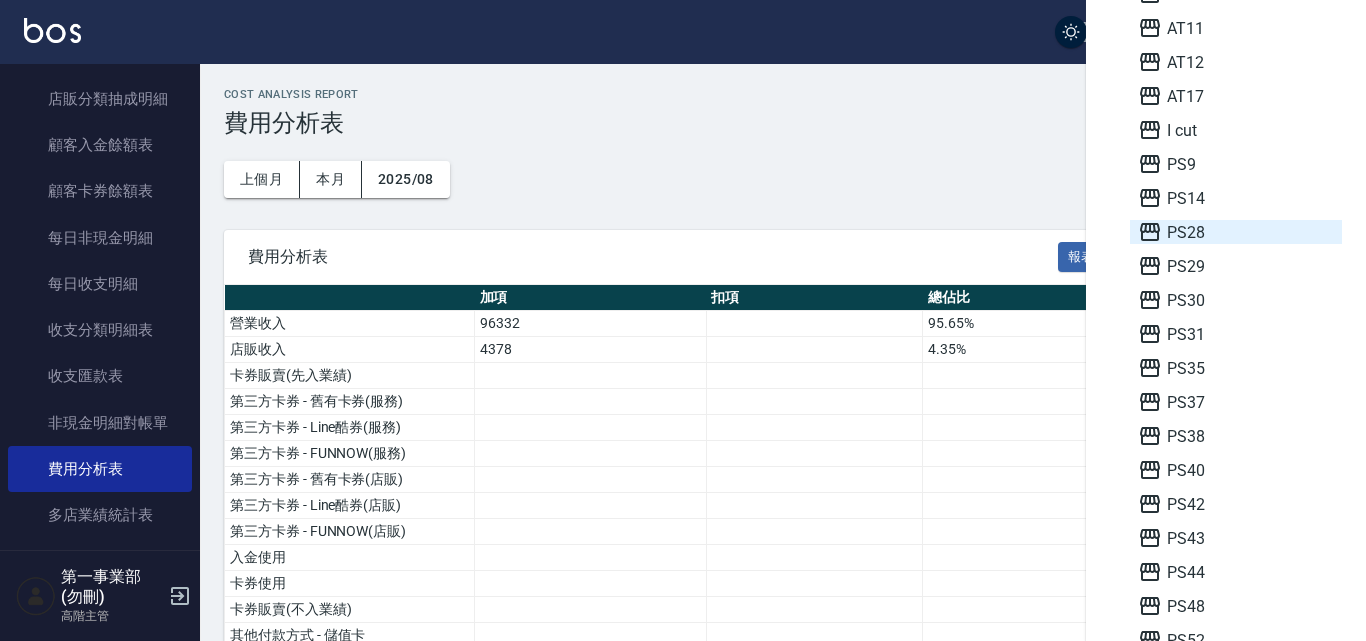 click on "PS28" at bounding box center (1236, 232) 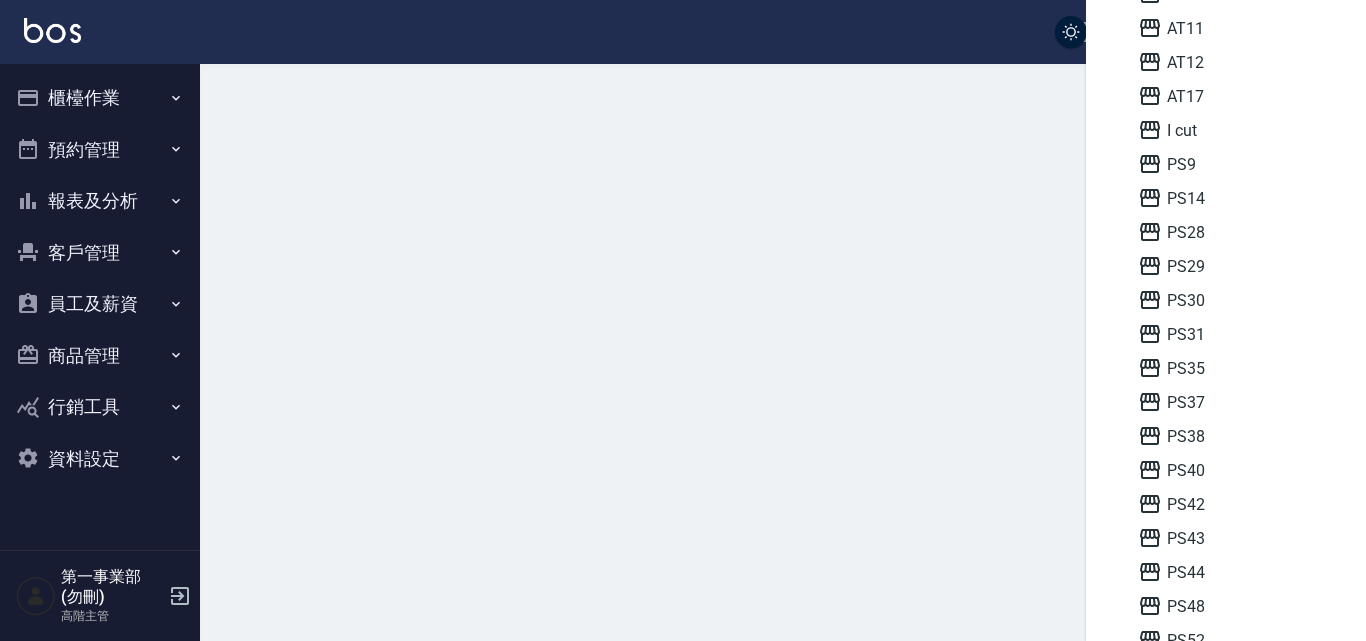scroll, scrollTop: 0, scrollLeft: 0, axis: both 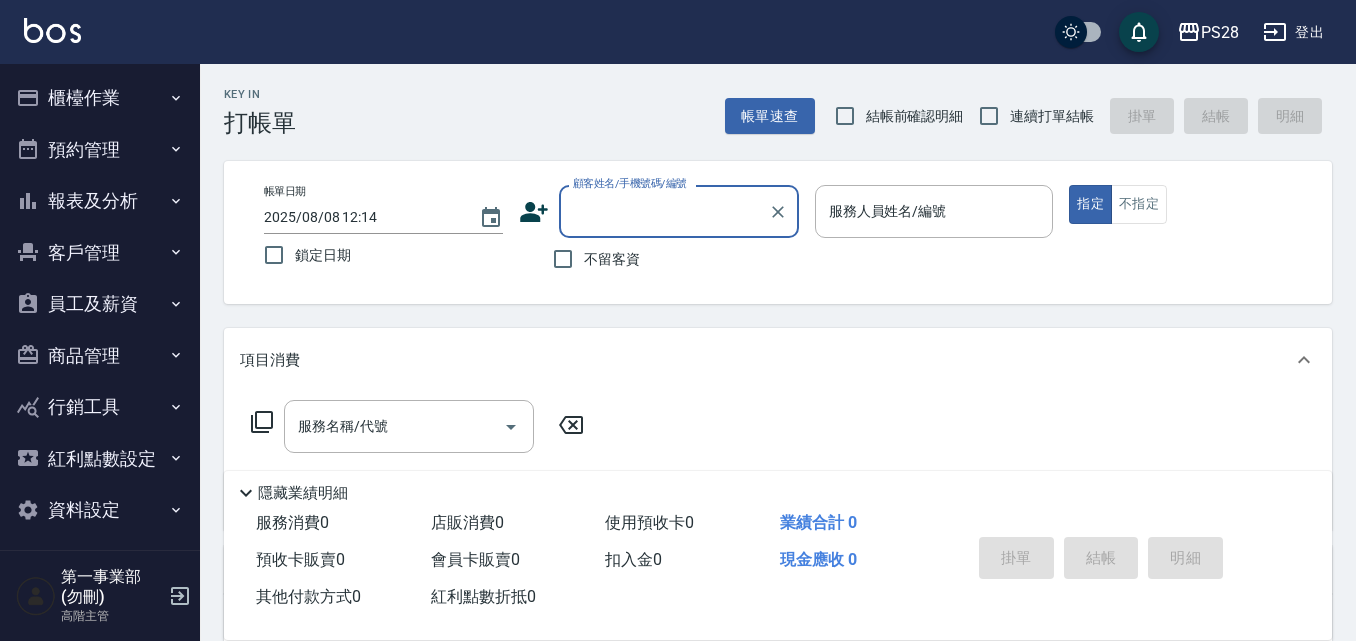click on "員工及薪資" at bounding box center [100, 304] 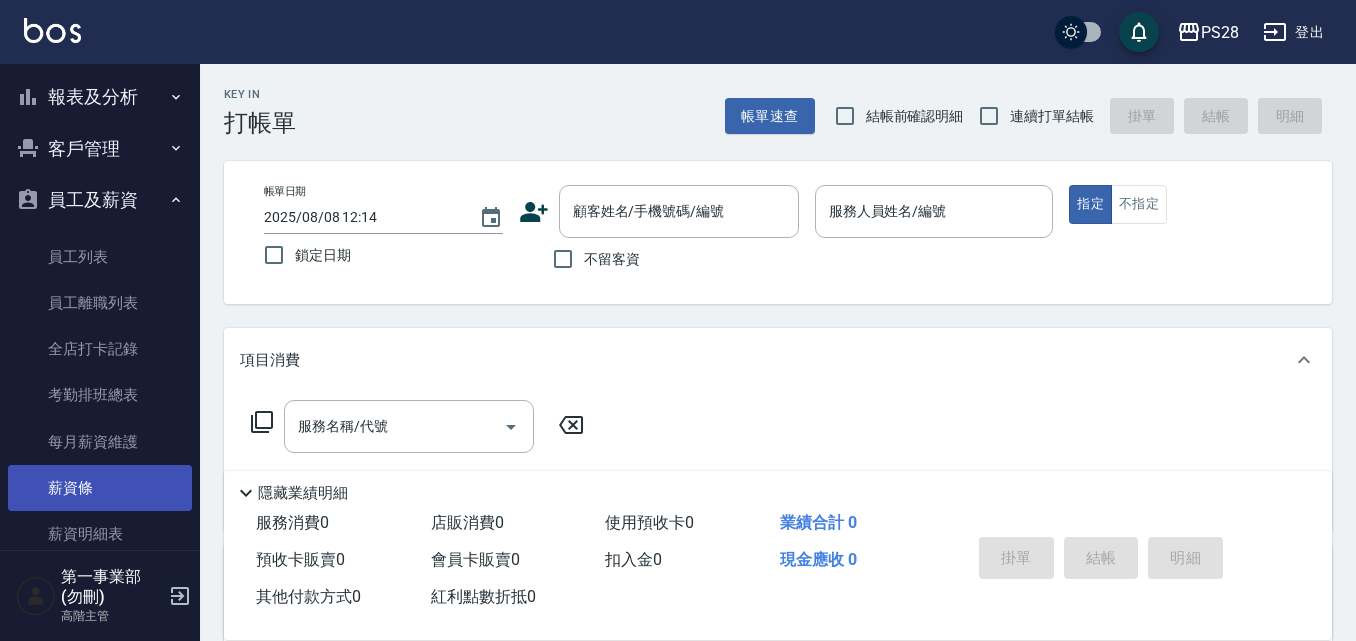 scroll, scrollTop: 200, scrollLeft: 0, axis: vertical 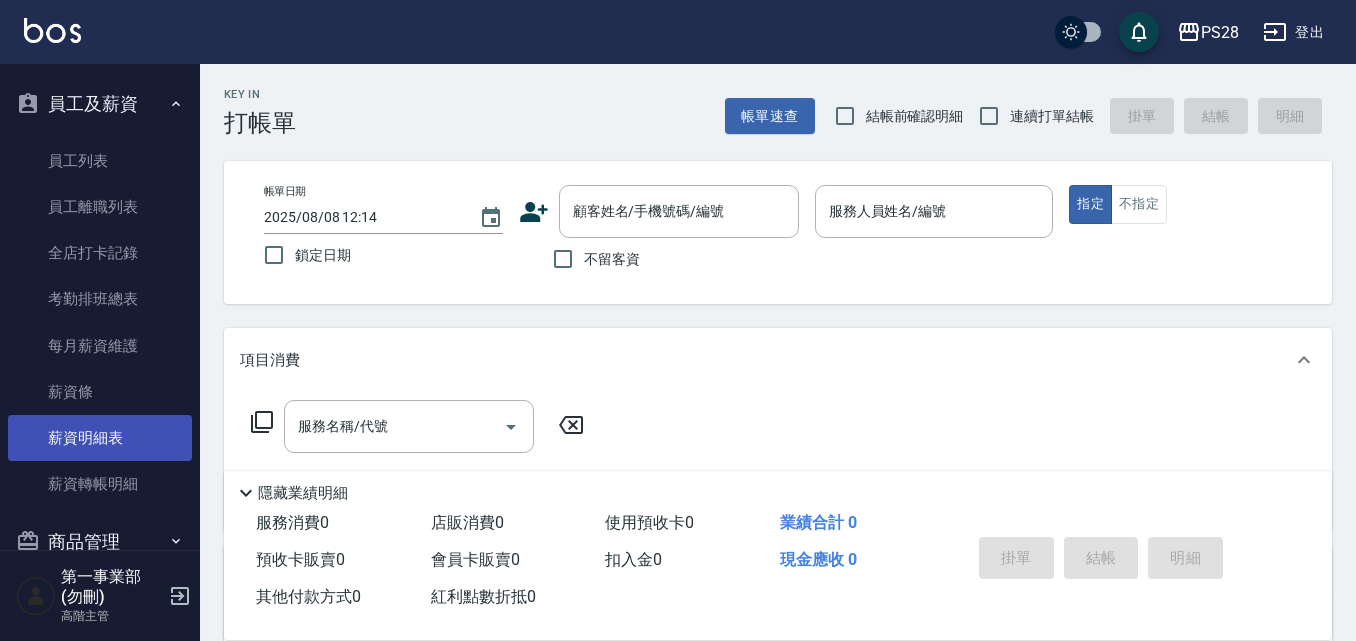 click on "薪資明細表" at bounding box center (100, 438) 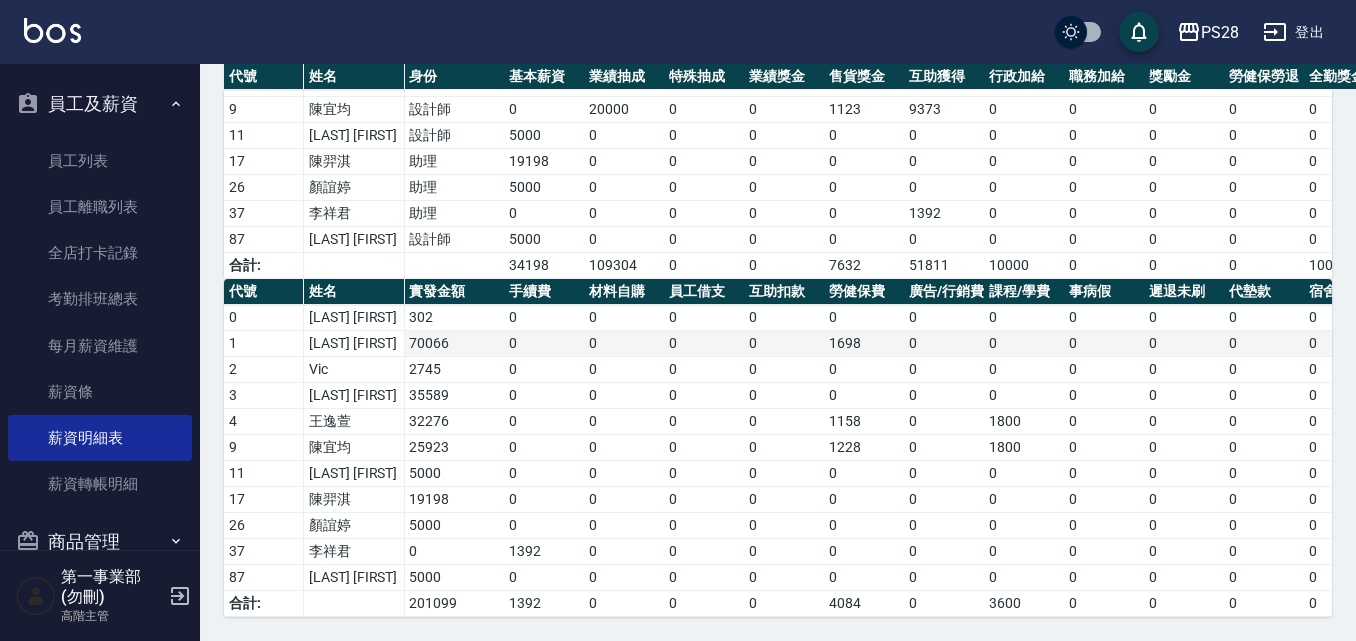 scroll, scrollTop: 297, scrollLeft: 0, axis: vertical 